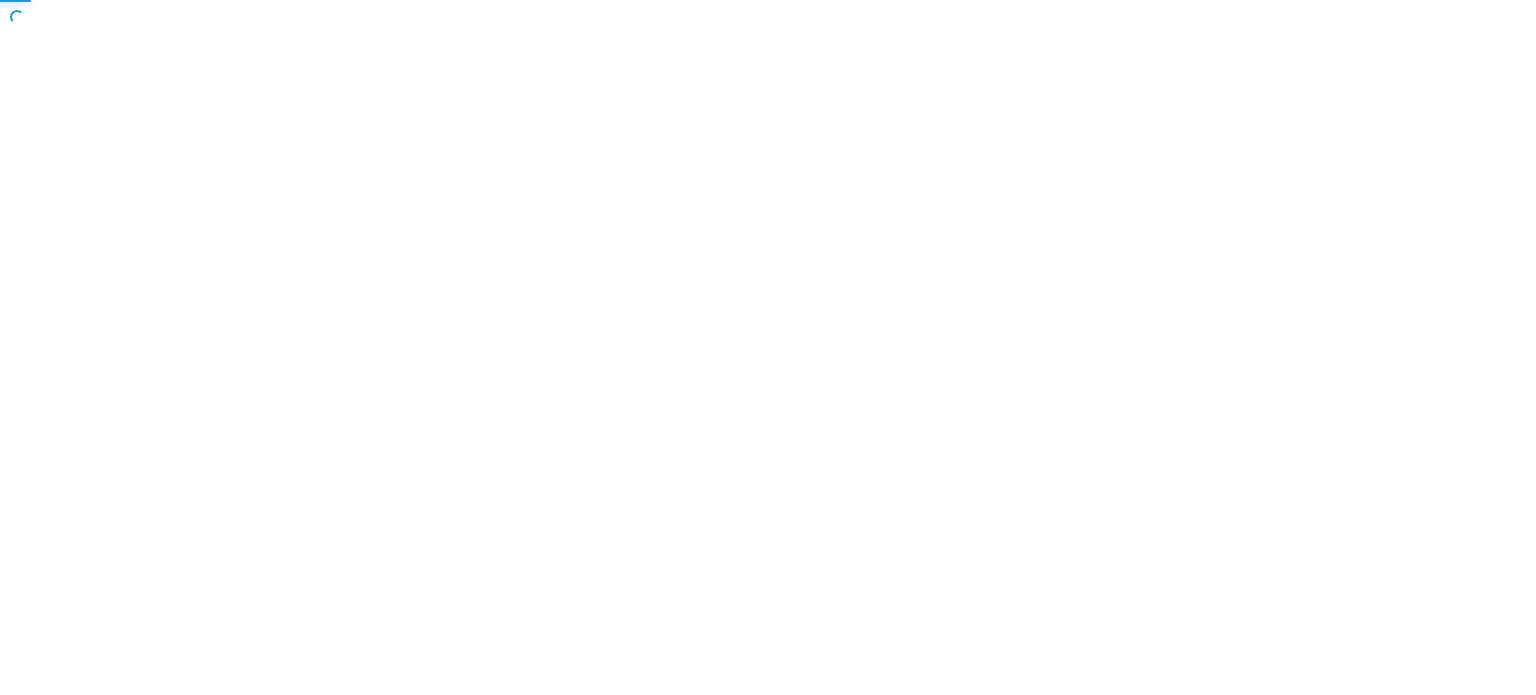 scroll, scrollTop: 0, scrollLeft: 0, axis: both 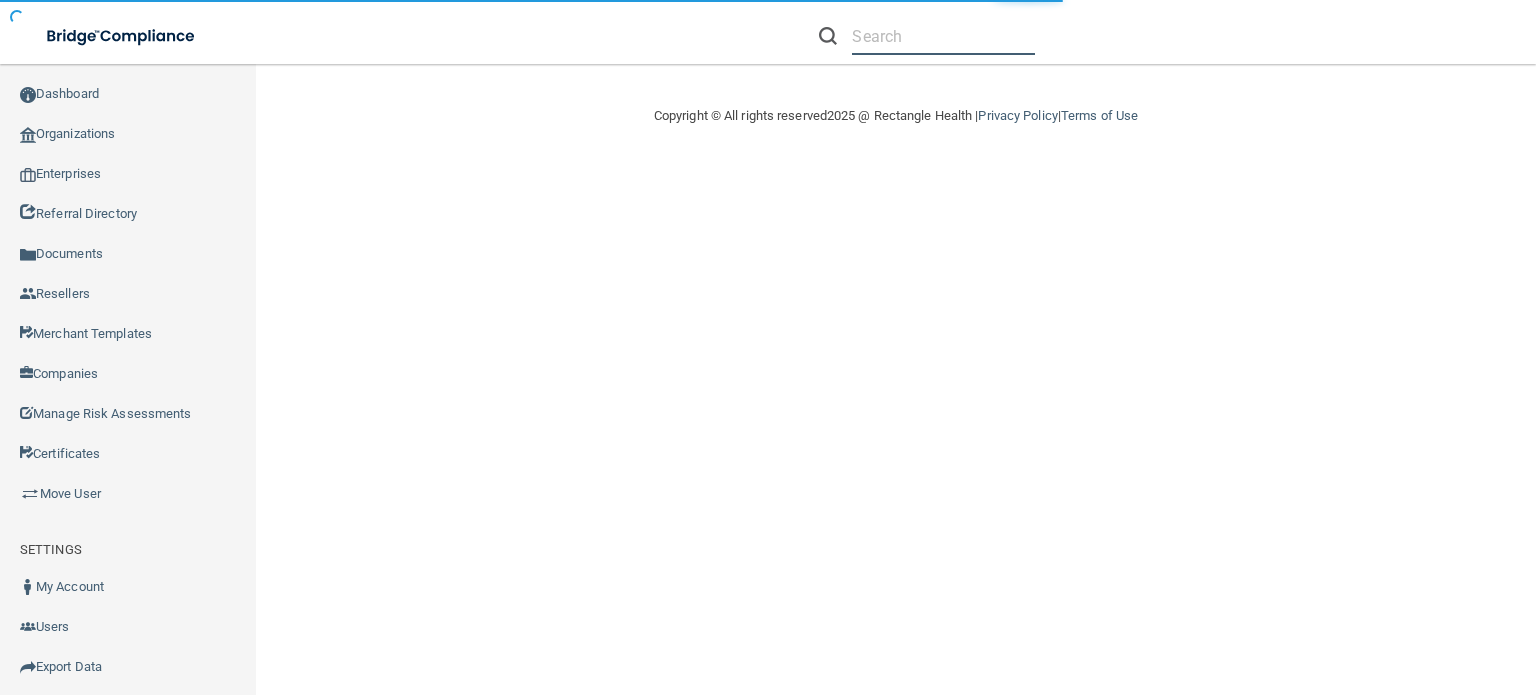 click at bounding box center (943, 36) 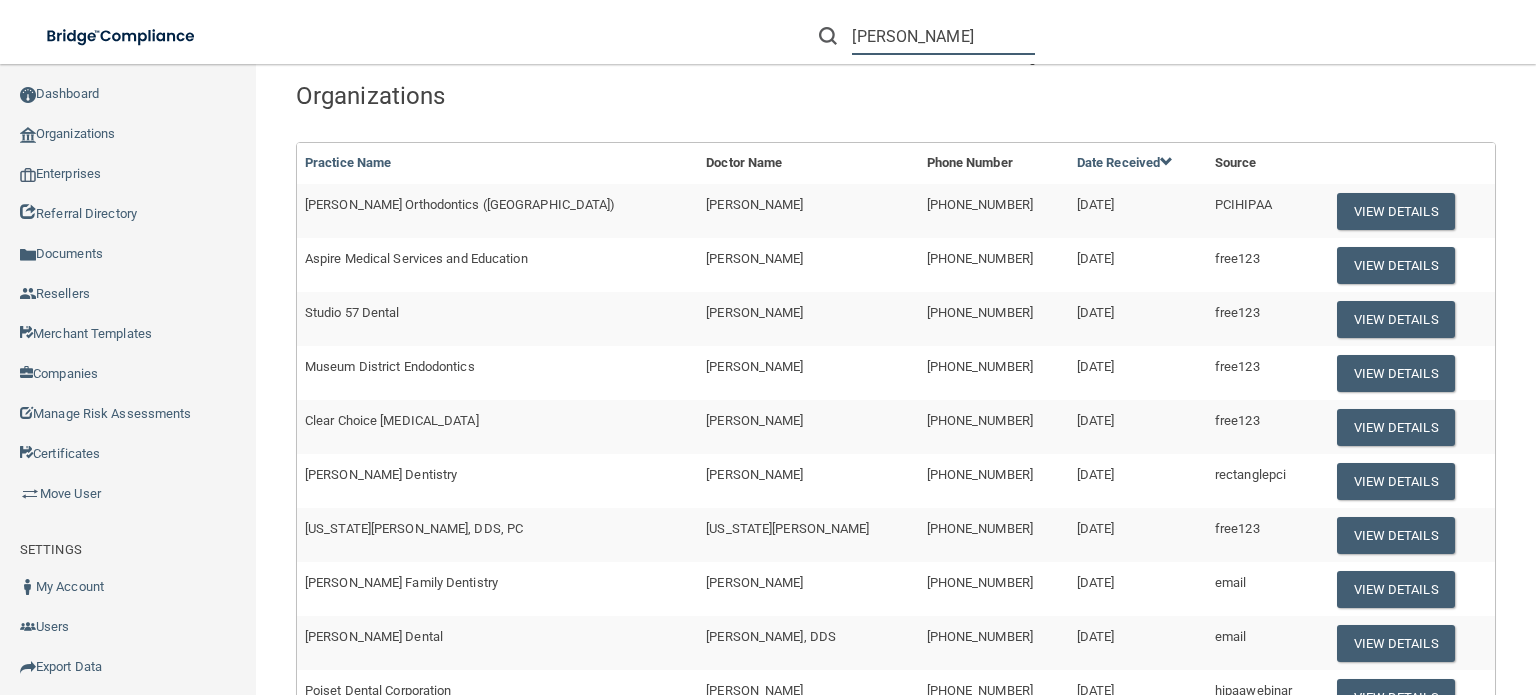 scroll, scrollTop: 200, scrollLeft: 0, axis: vertical 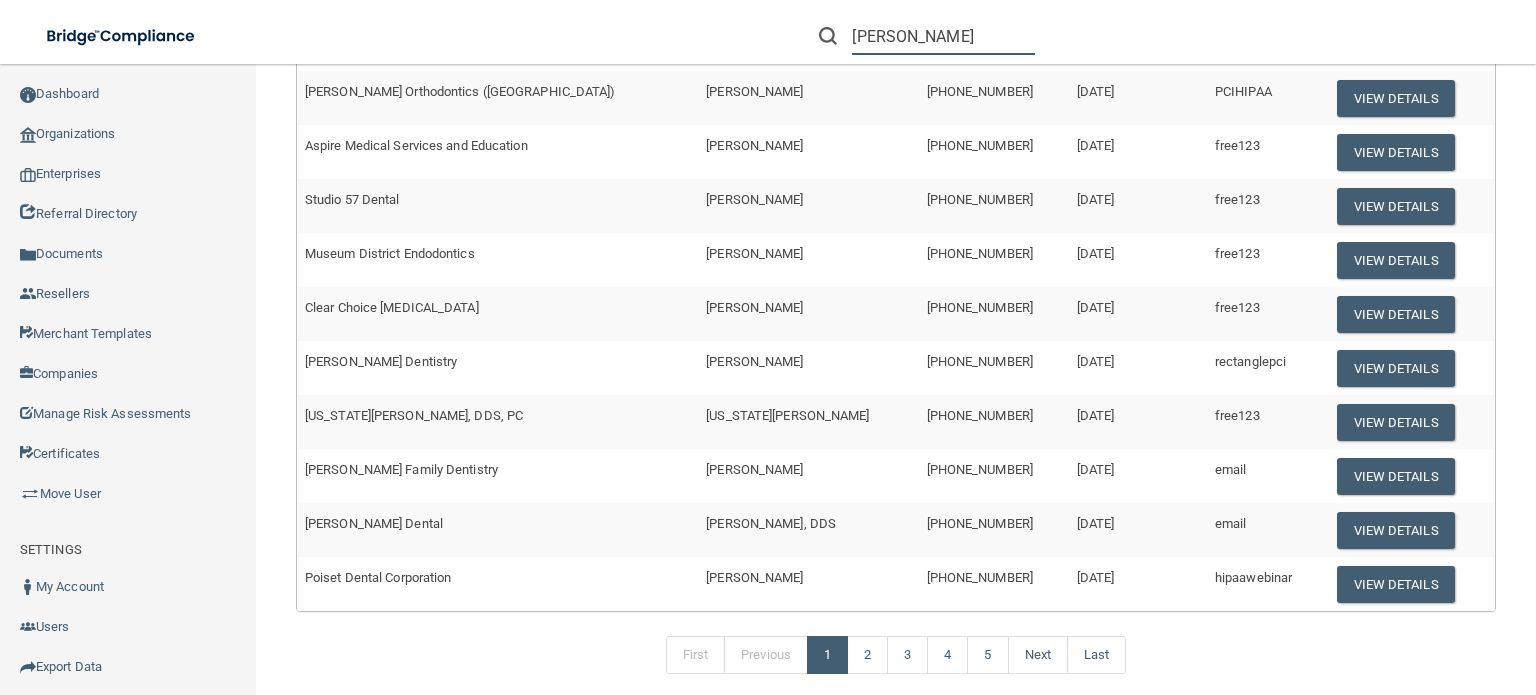 type on "[PERSON_NAME]" 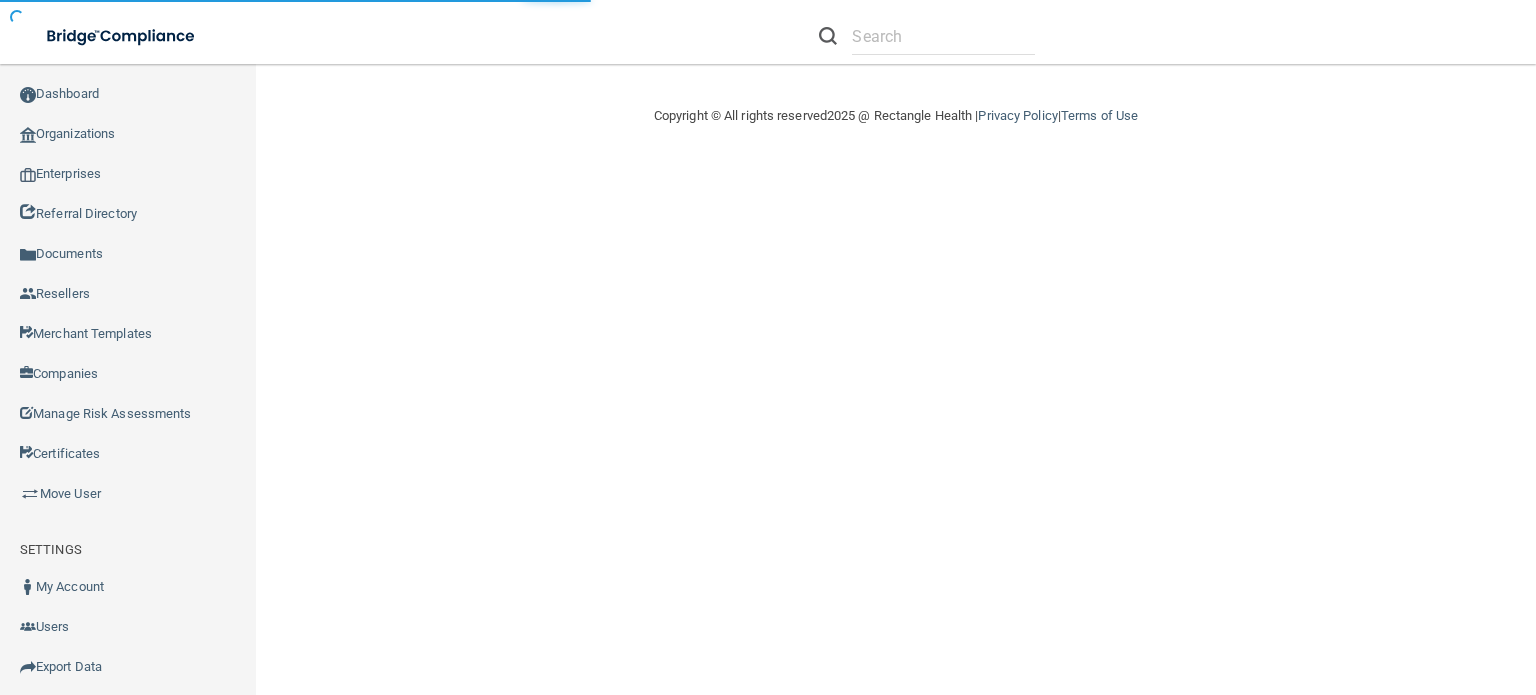 scroll, scrollTop: 0, scrollLeft: 0, axis: both 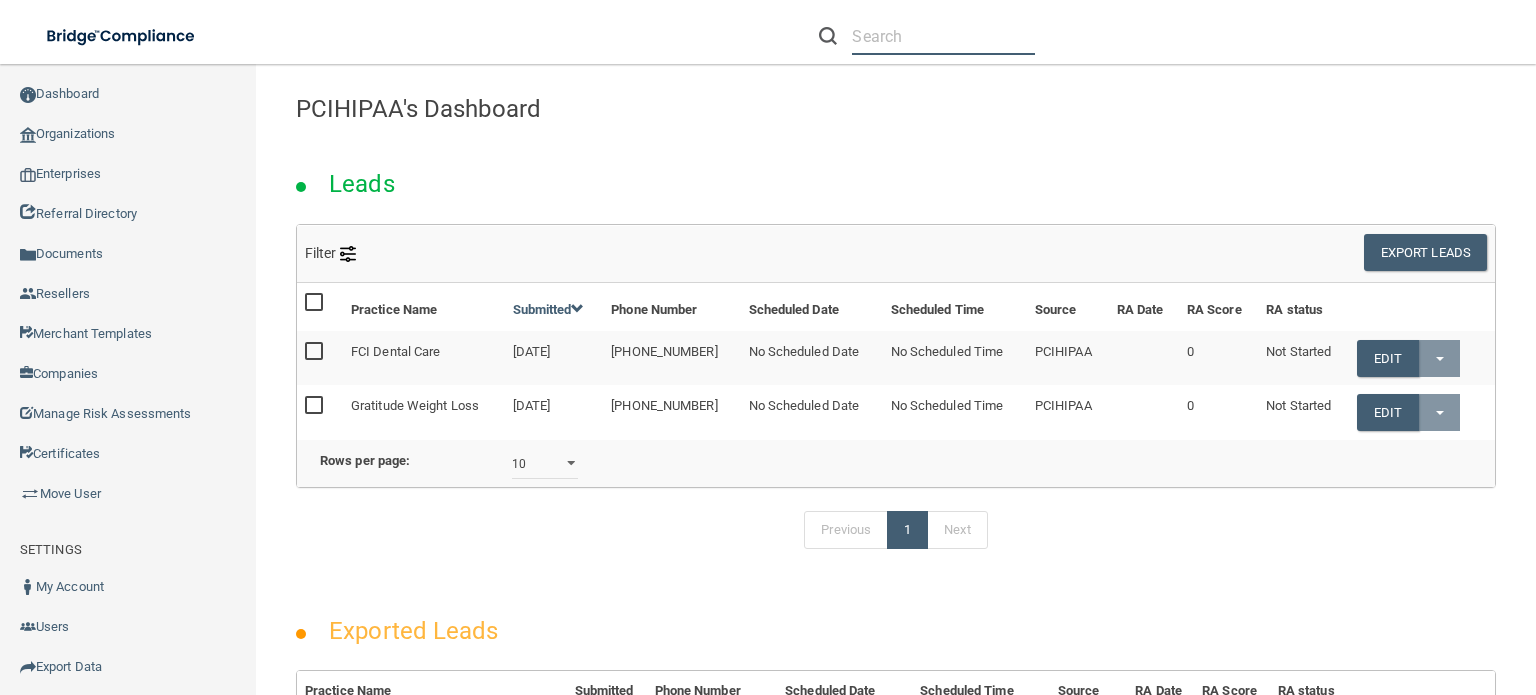 click at bounding box center (943, 36) 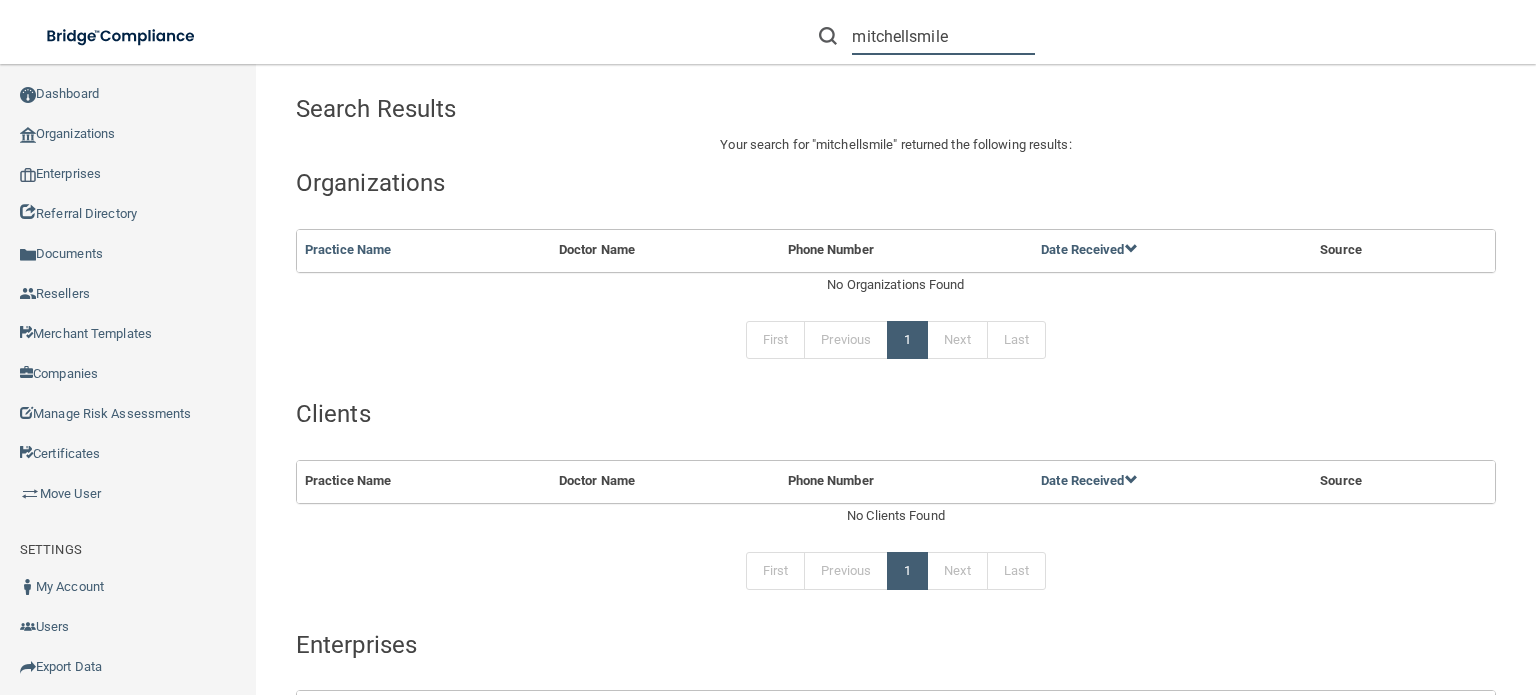 click on "mitchellsmile" at bounding box center [943, 36] 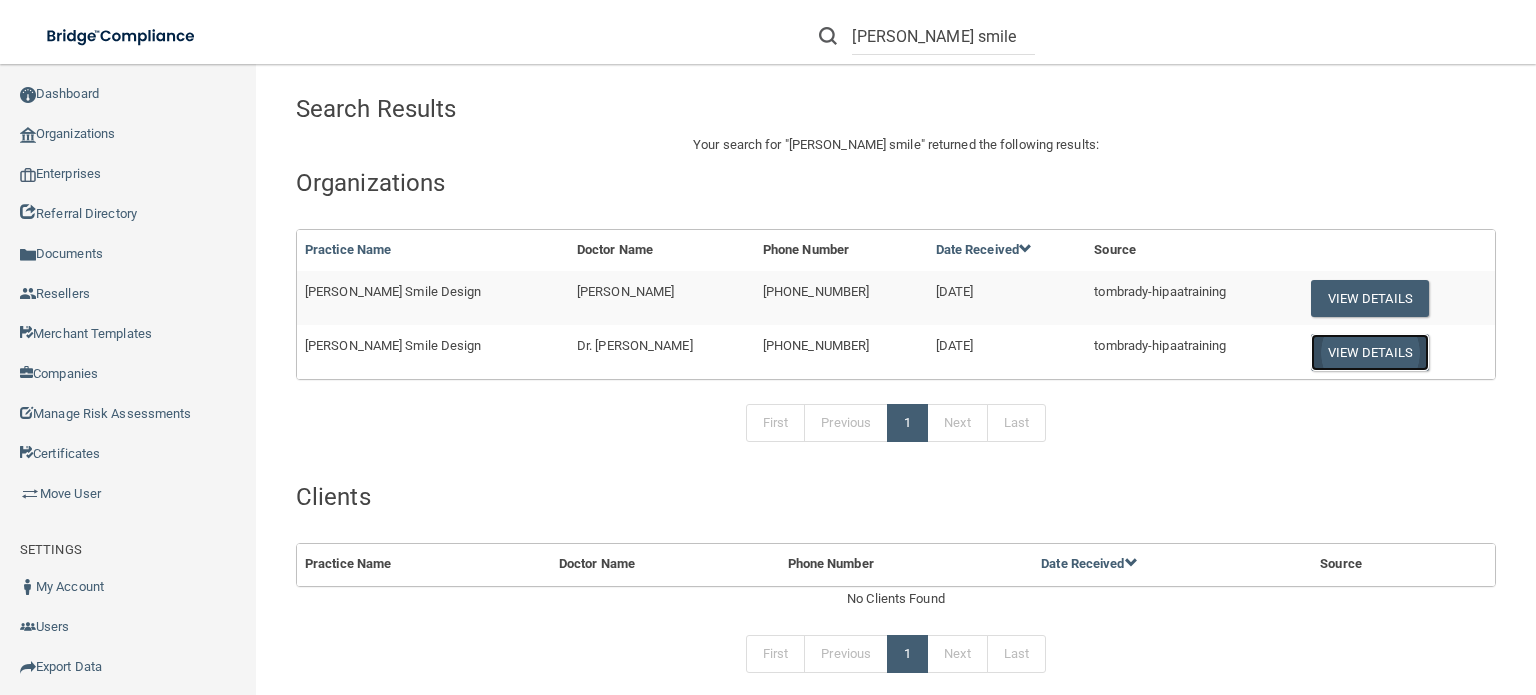 click on "View Details" at bounding box center (1370, 352) 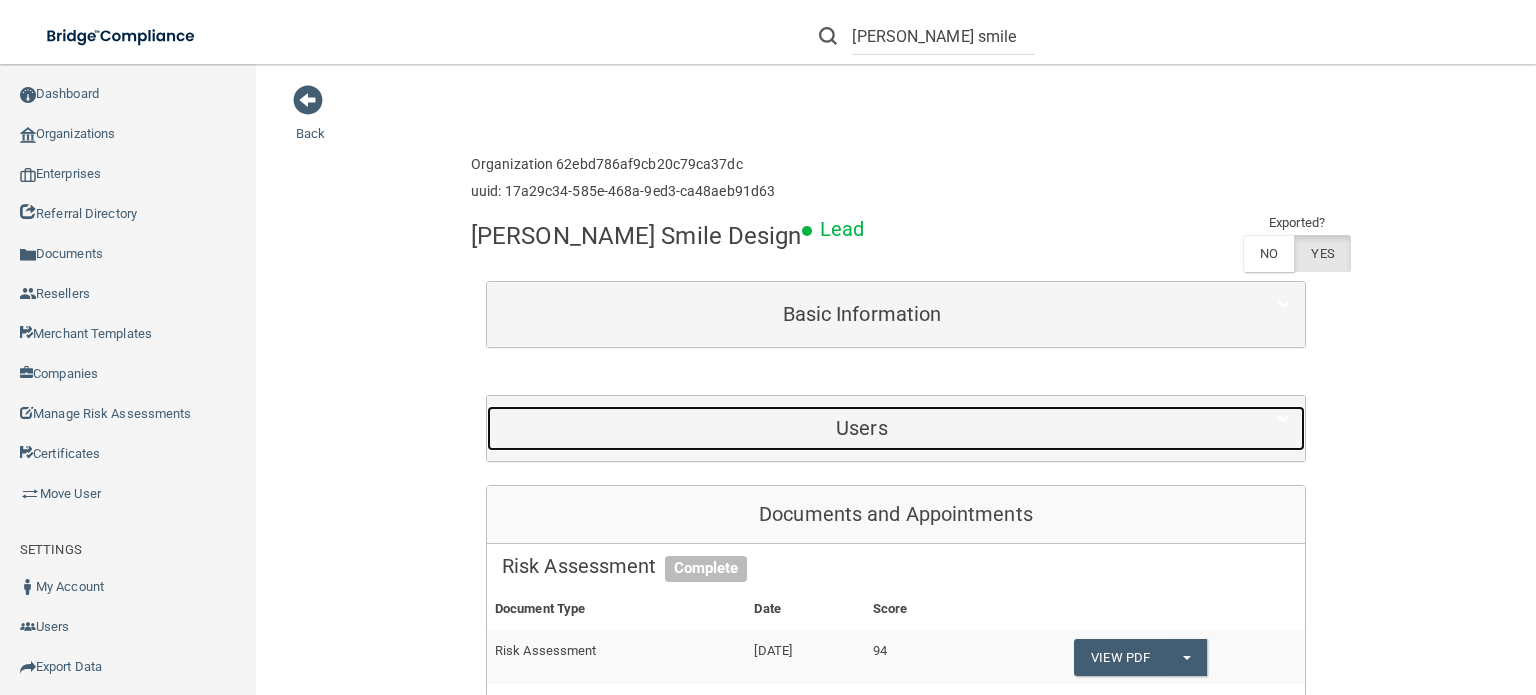 click on "Users" at bounding box center [862, 428] 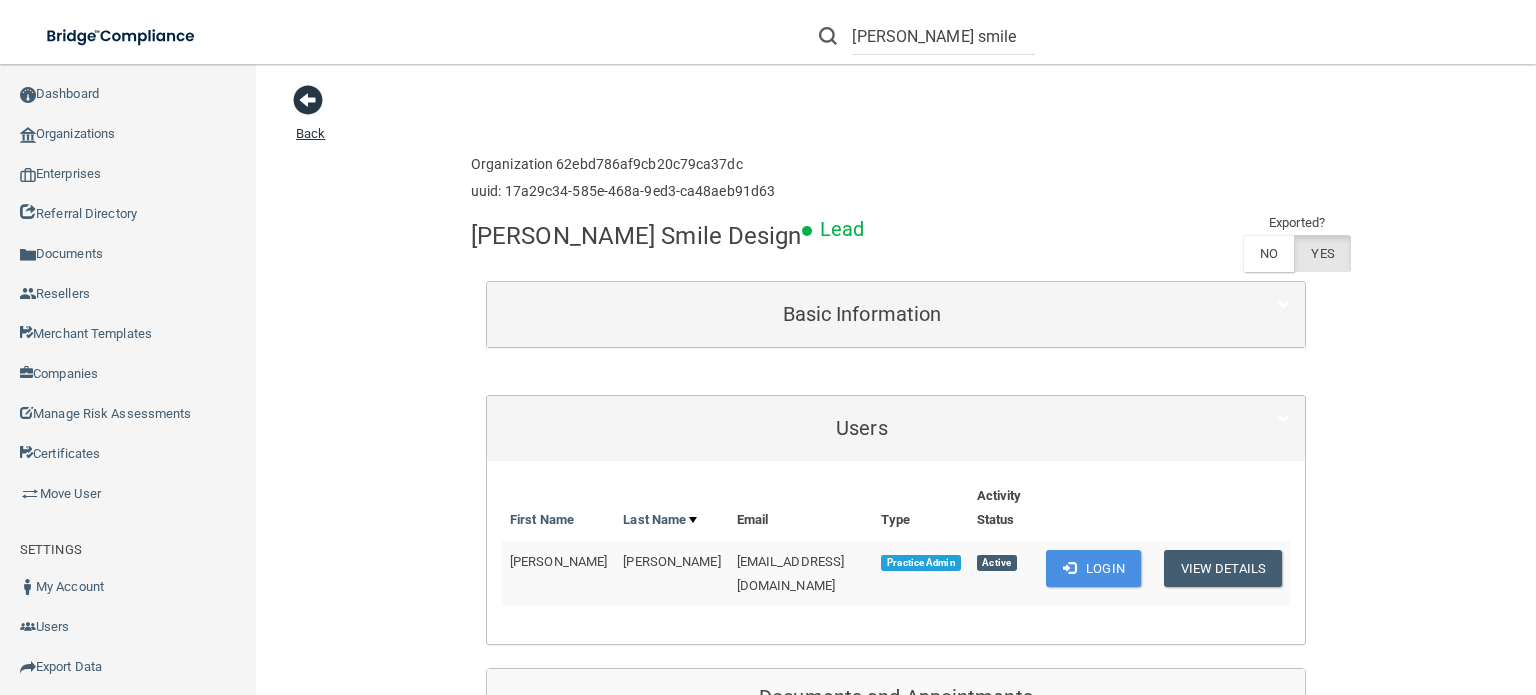click at bounding box center [308, 100] 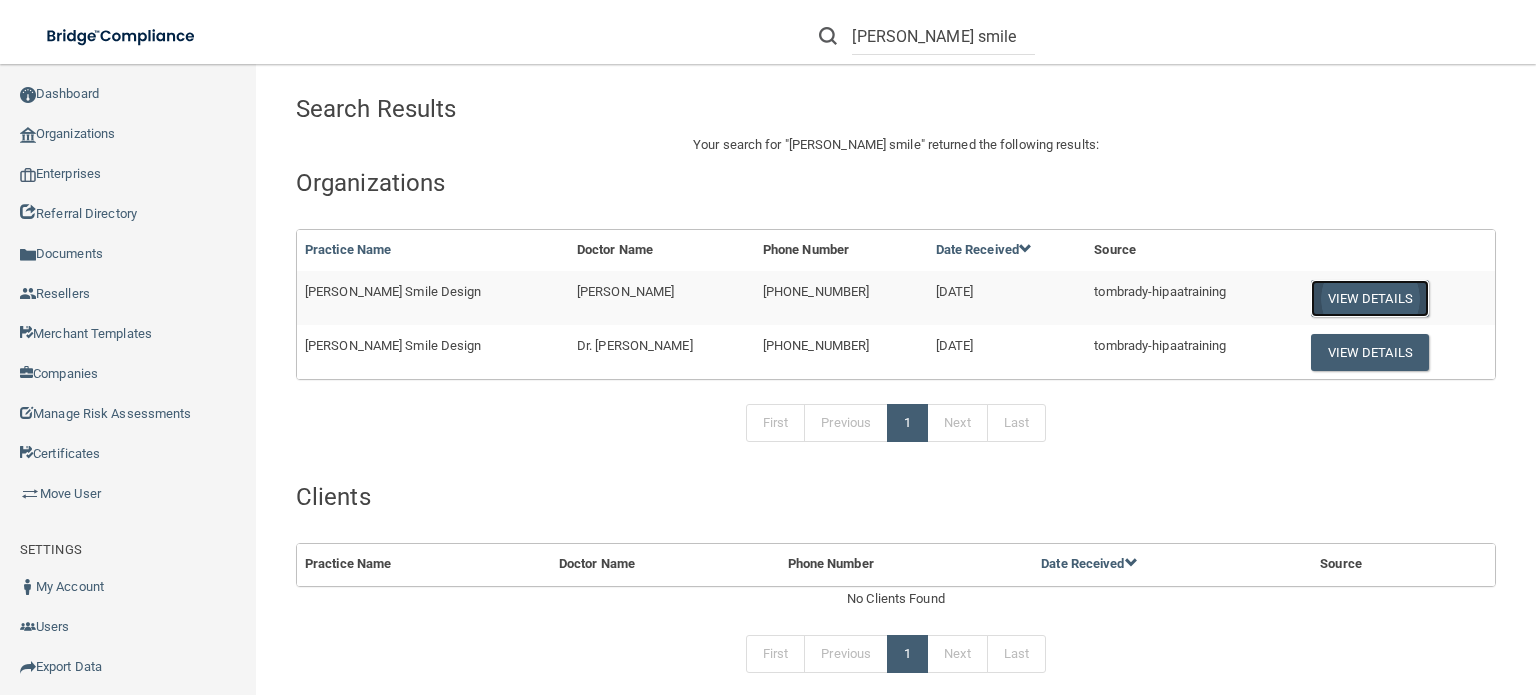click on "View Details" at bounding box center (1370, 298) 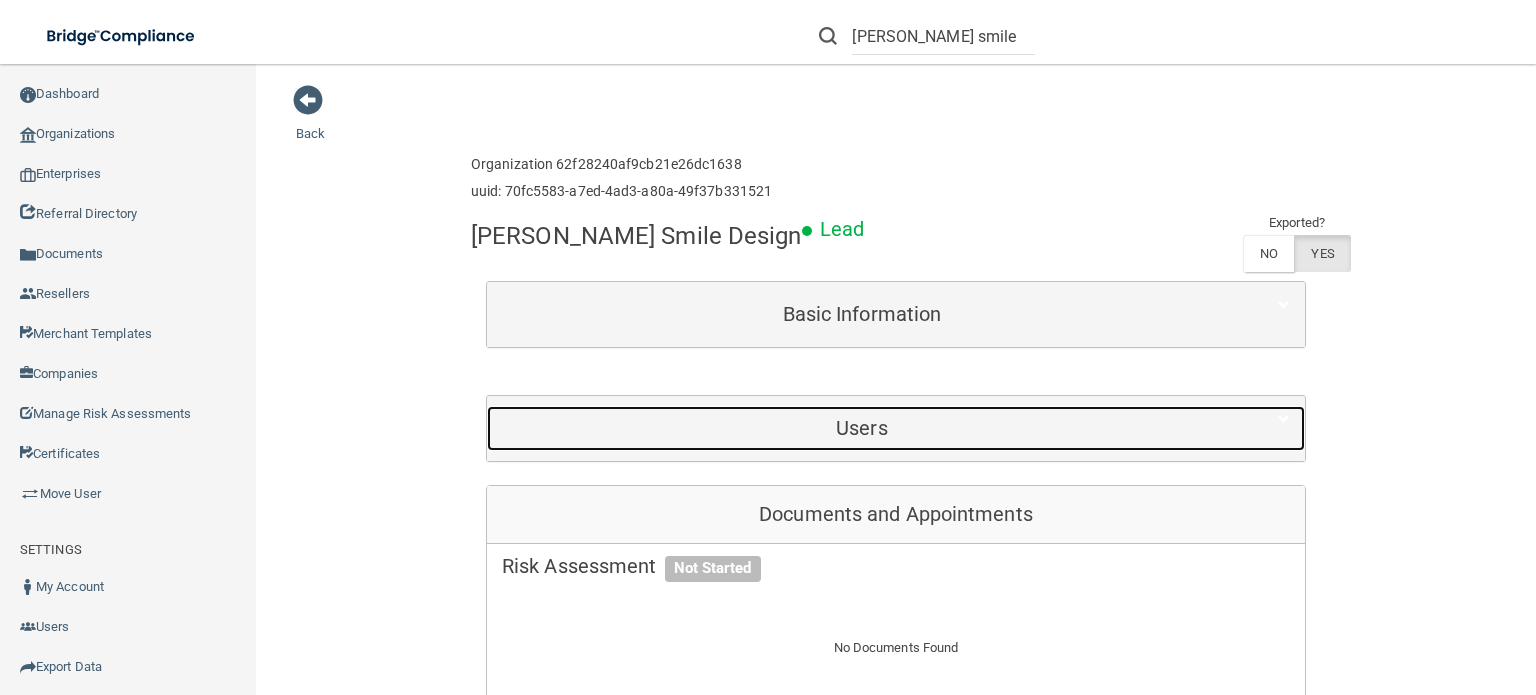click on "Users" at bounding box center (862, 428) 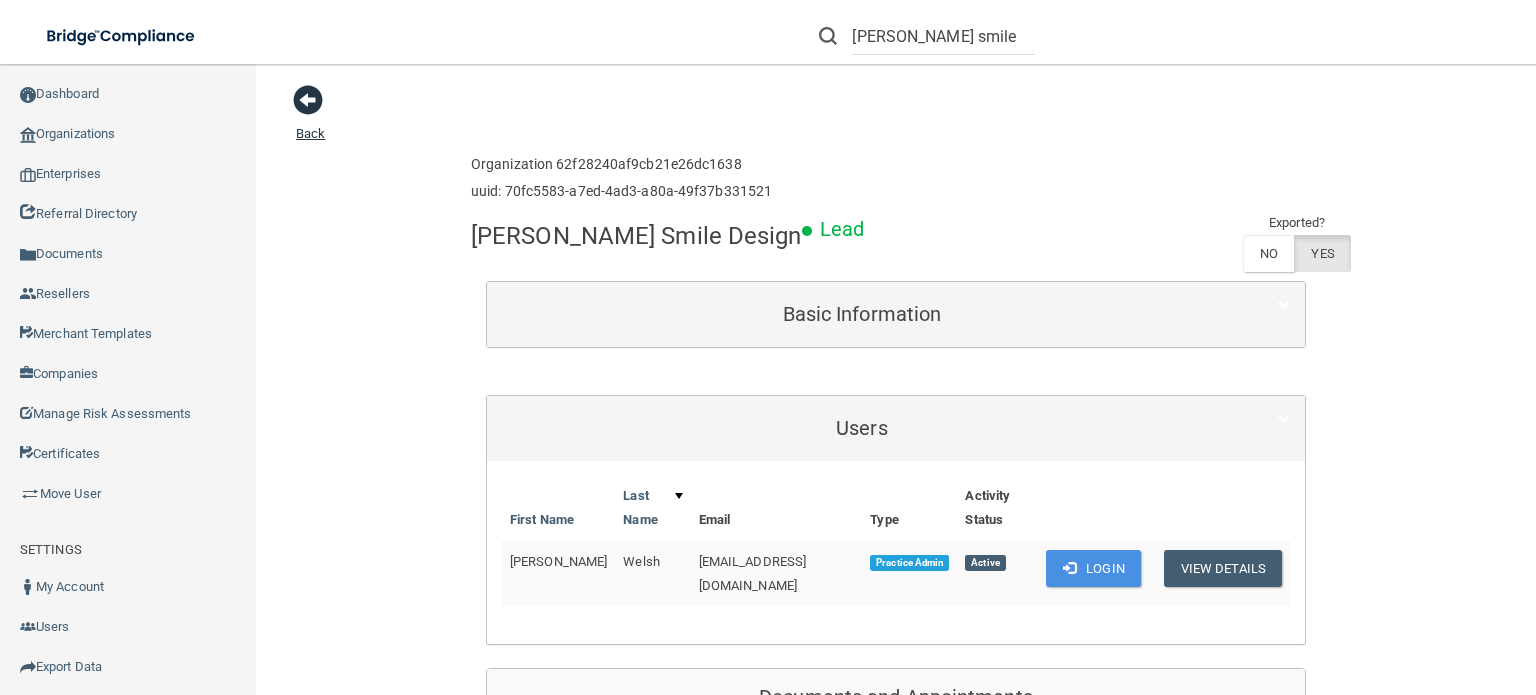 click at bounding box center [308, 100] 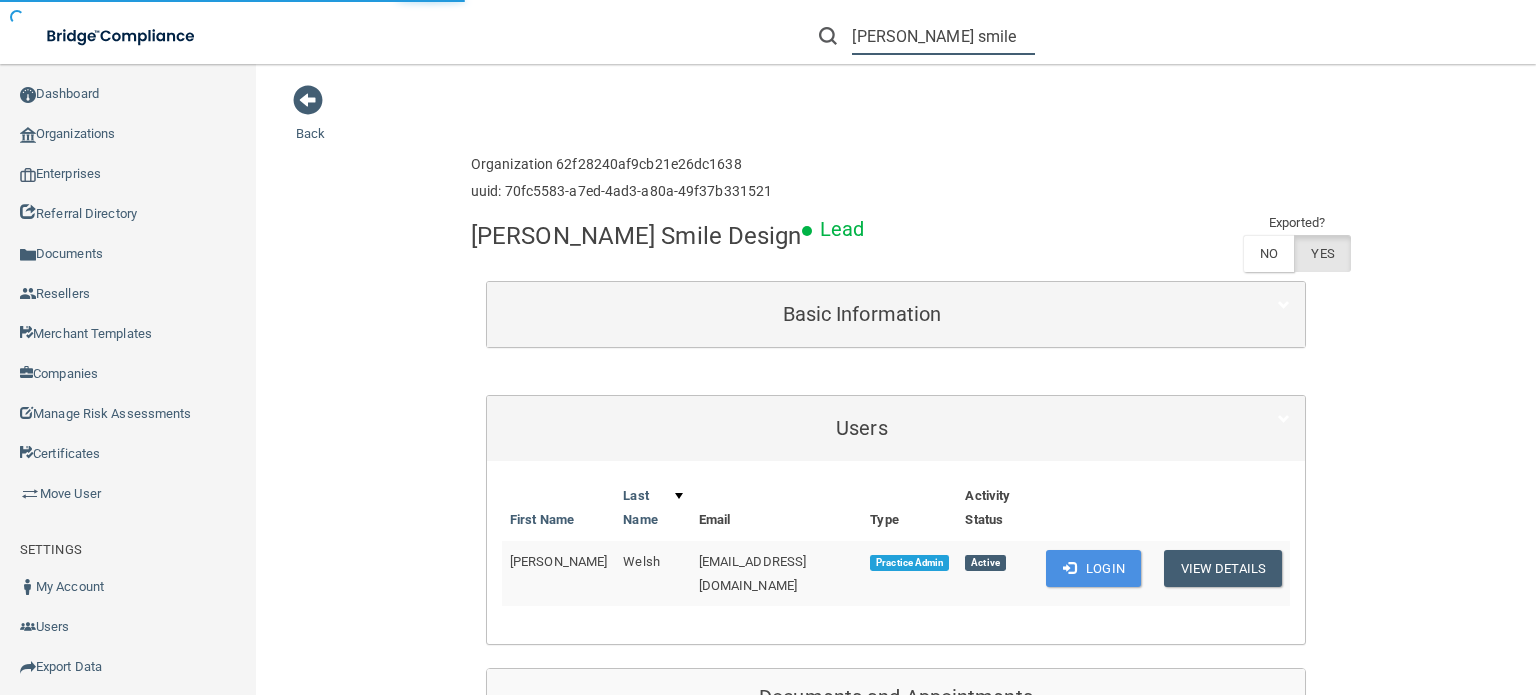 click on "[PERSON_NAME] smile" at bounding box center [943, 36] 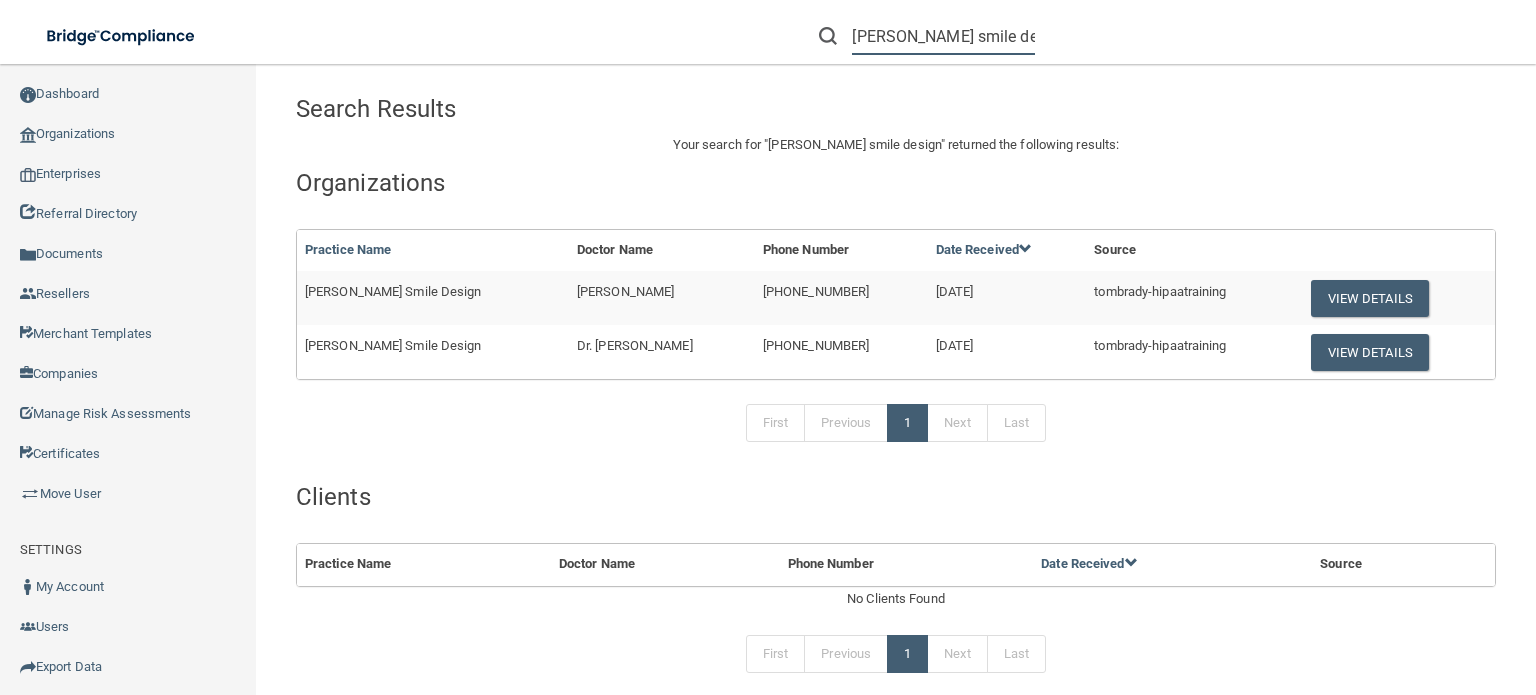 drag, startPoint x: 1011, startPoint y: 30, endPoint x: 632, endPoint y: -21, distance: 382.41602 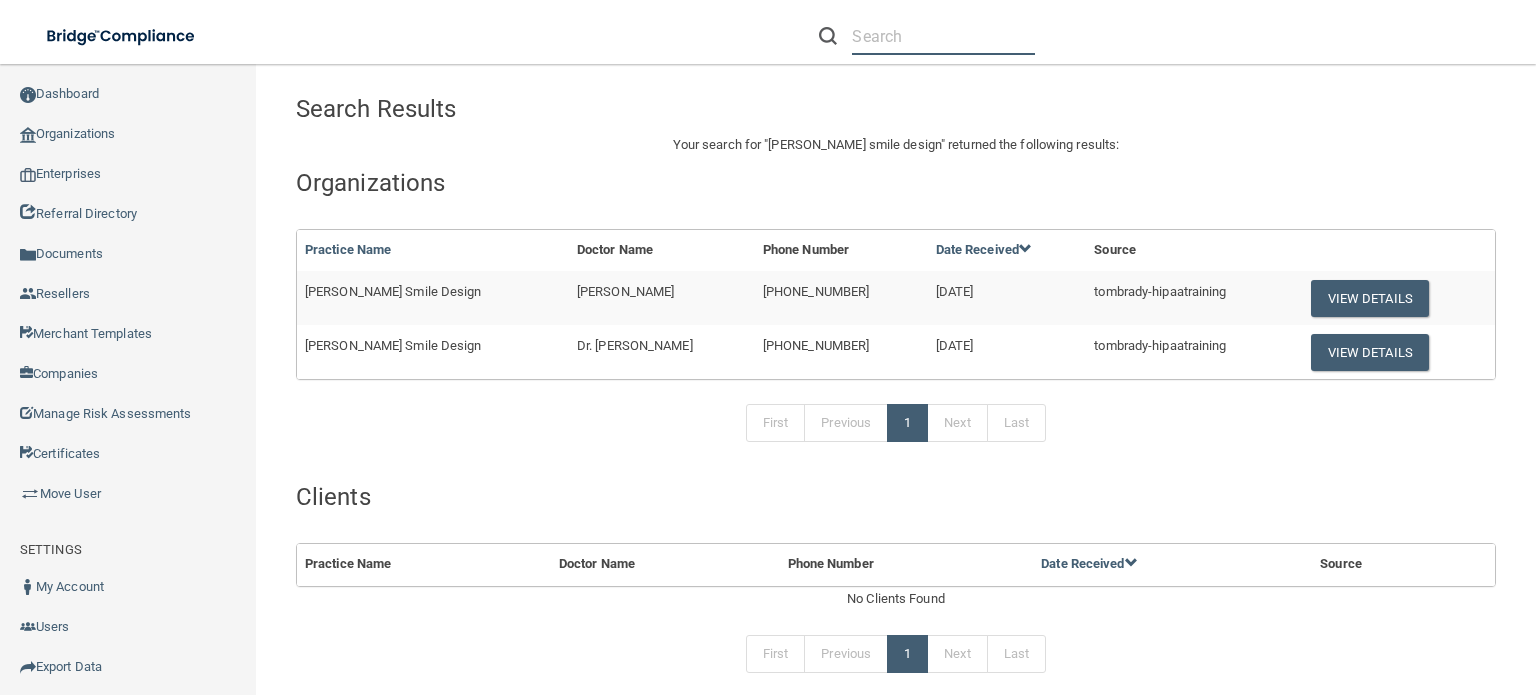 paste on "[EMAIL_ADDRESS][DOMAIN_NAME]" 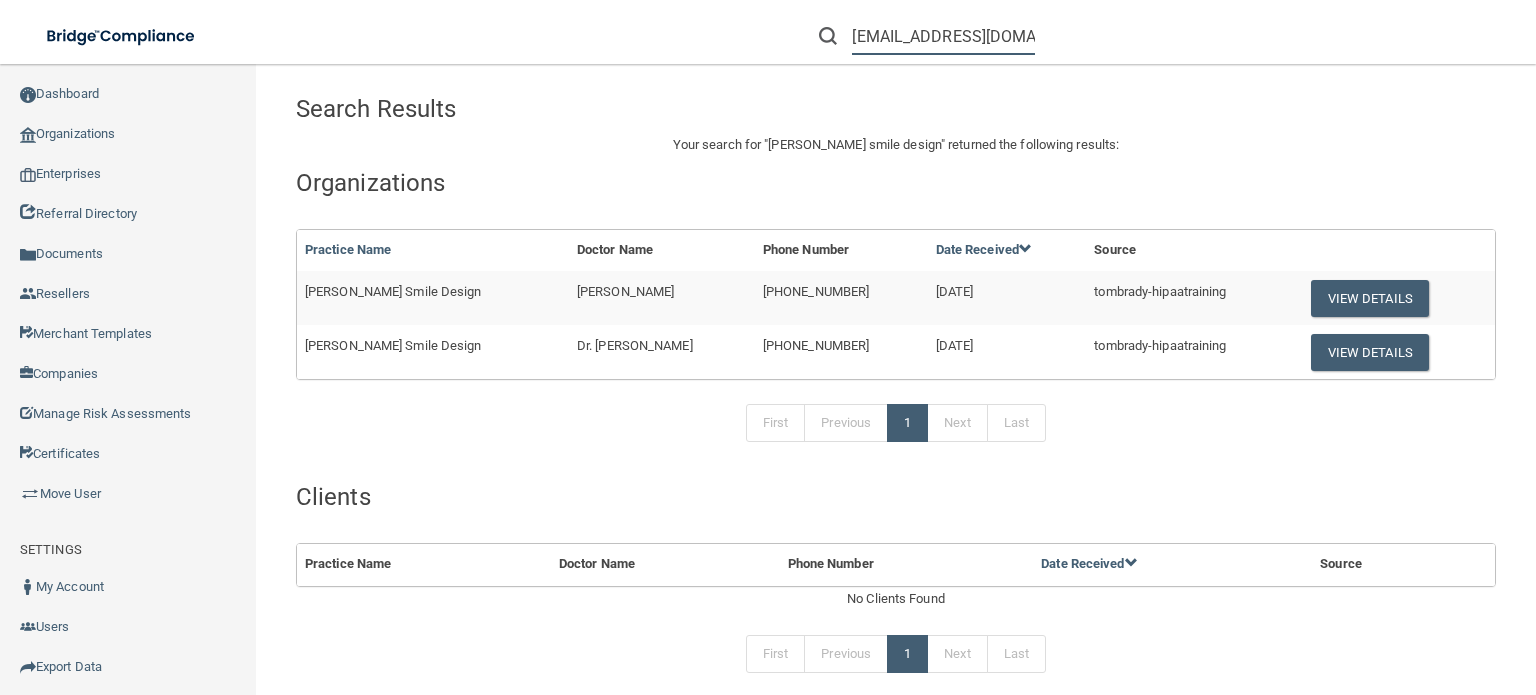 scroll, scrollTop: 0, scrollLeft: 34, axis: horizontal 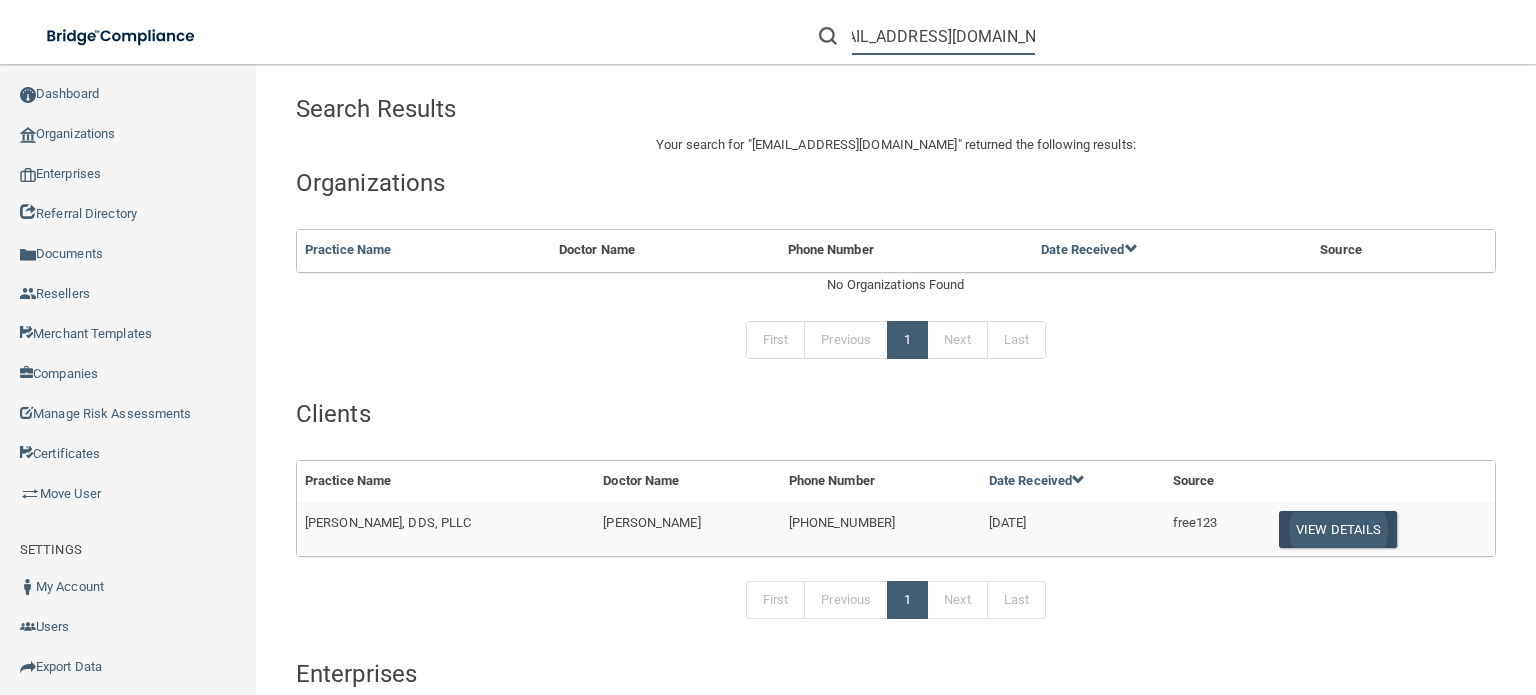 type on "[EMAIL_ADDRESS][DOMAIN_NAME]" 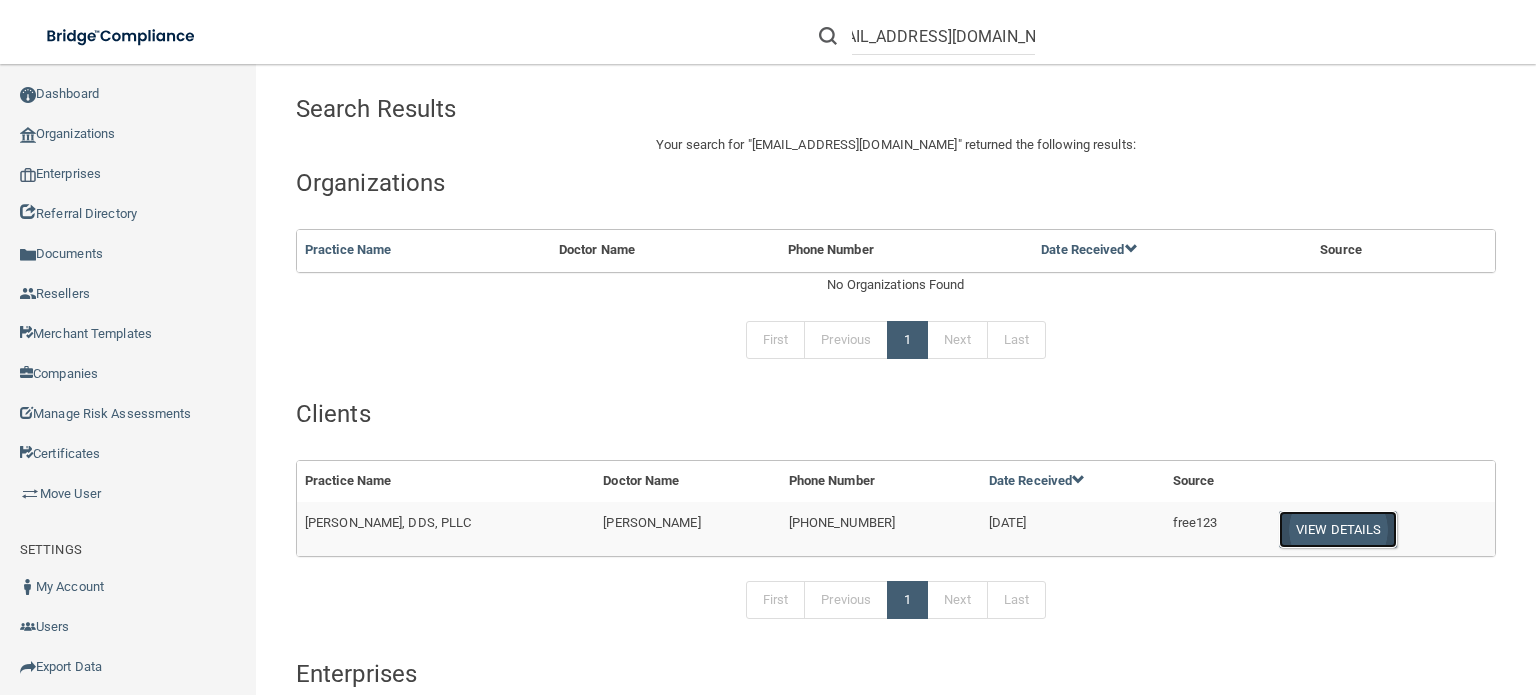 scroll, scrollTop: 0, scrollLeft: 0, axis: both 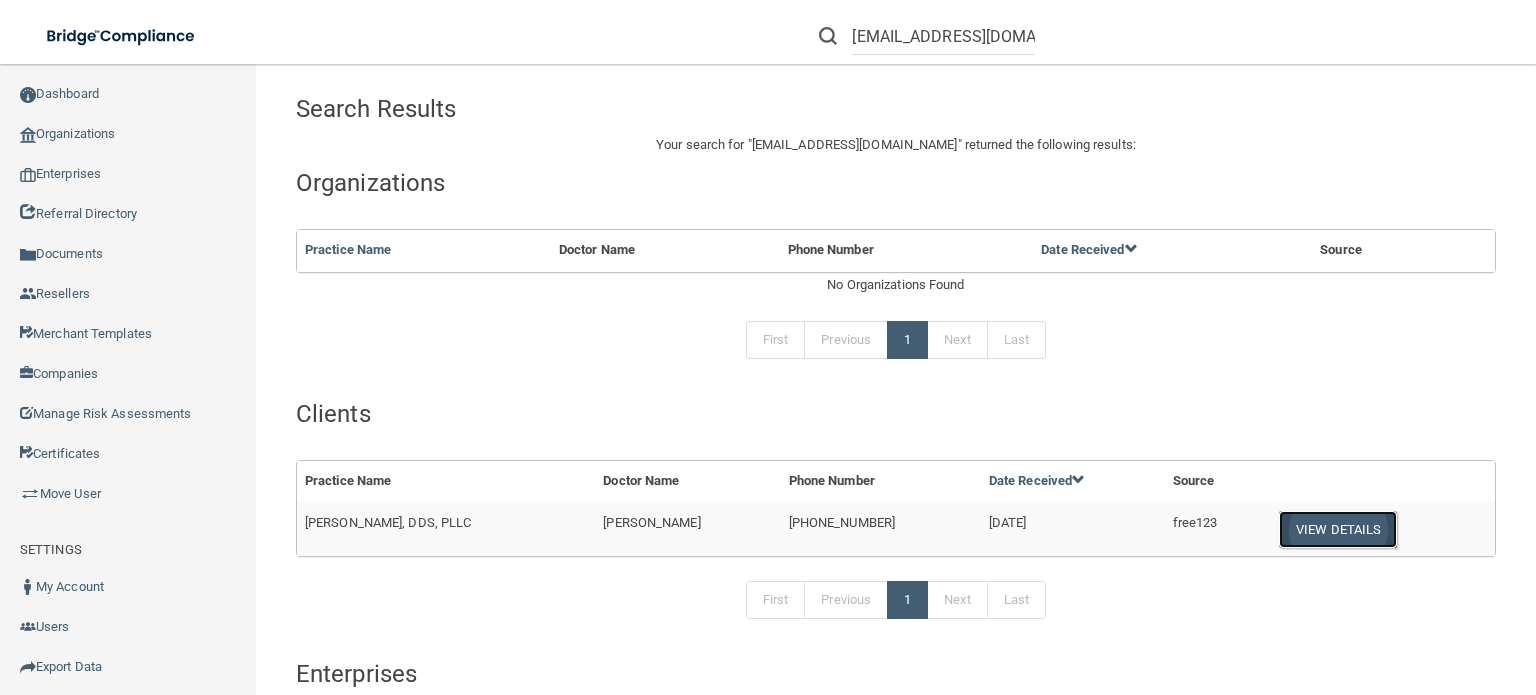 click on "View Details" at bounding box center [1338, 529] 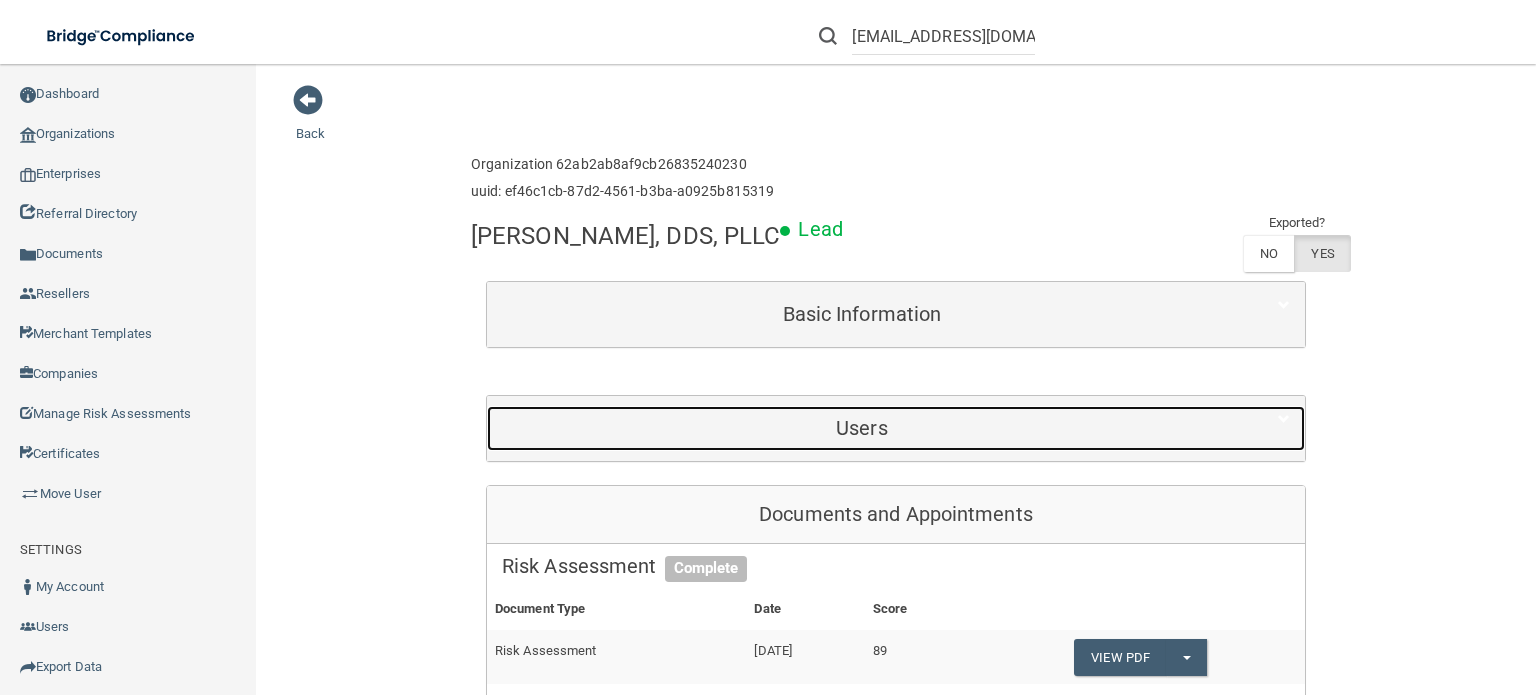 click on "Users" at bounding box center (862, 428) 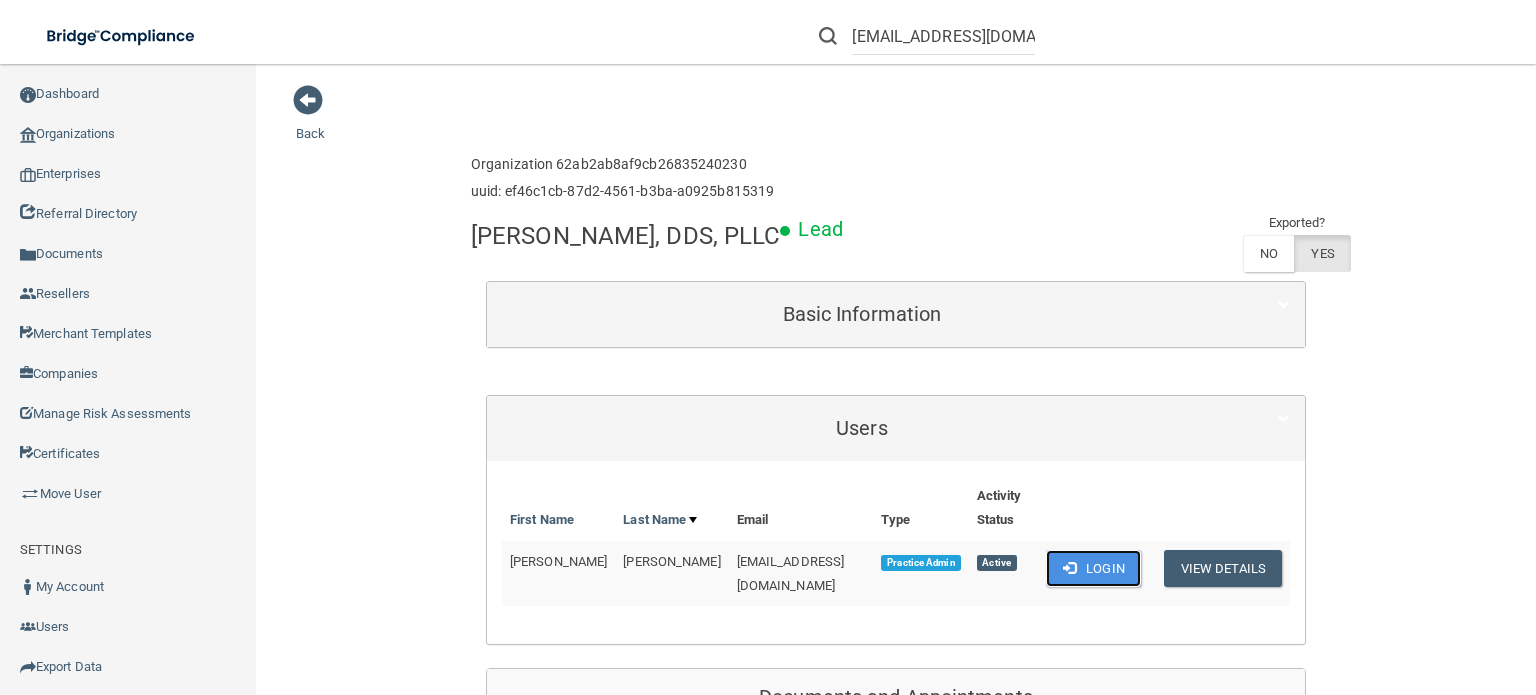 click at bounding box center (1069, 567) 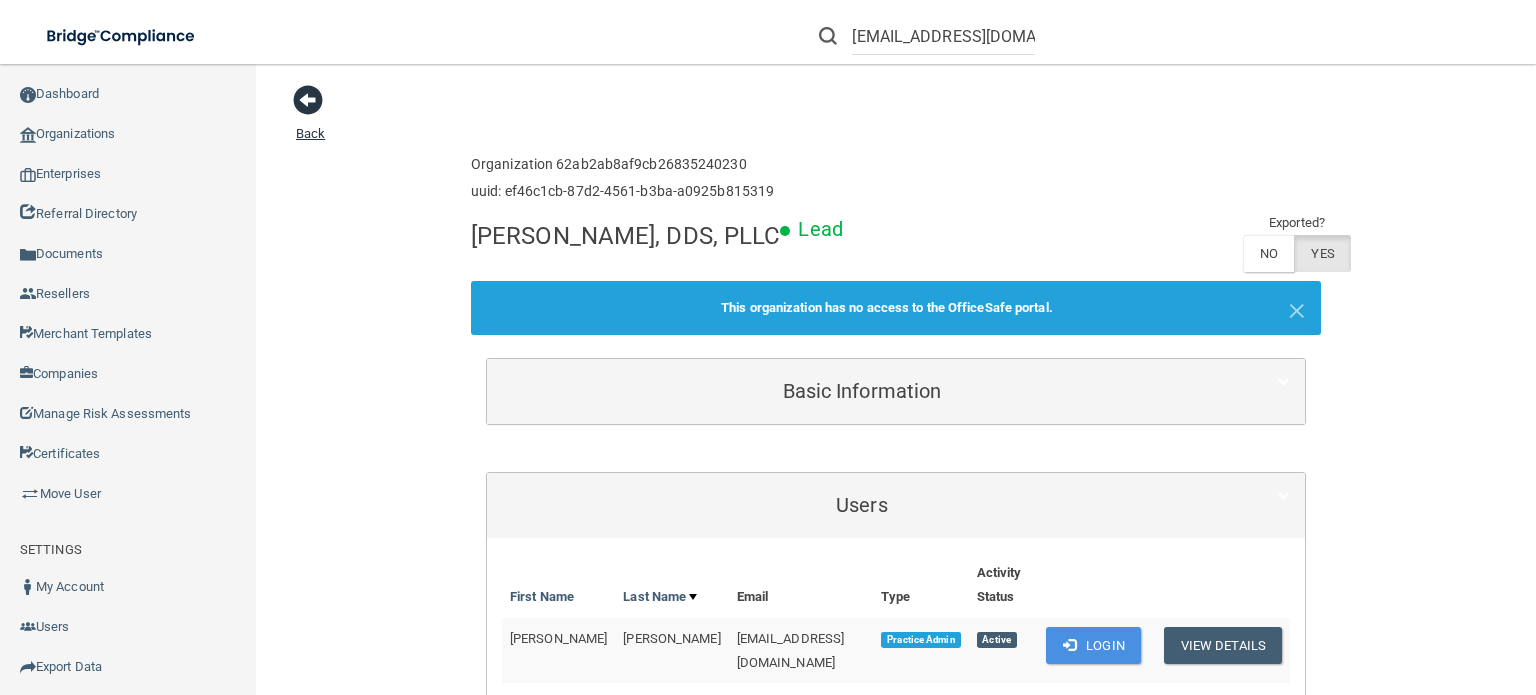 click at bounding box center (308, 100) 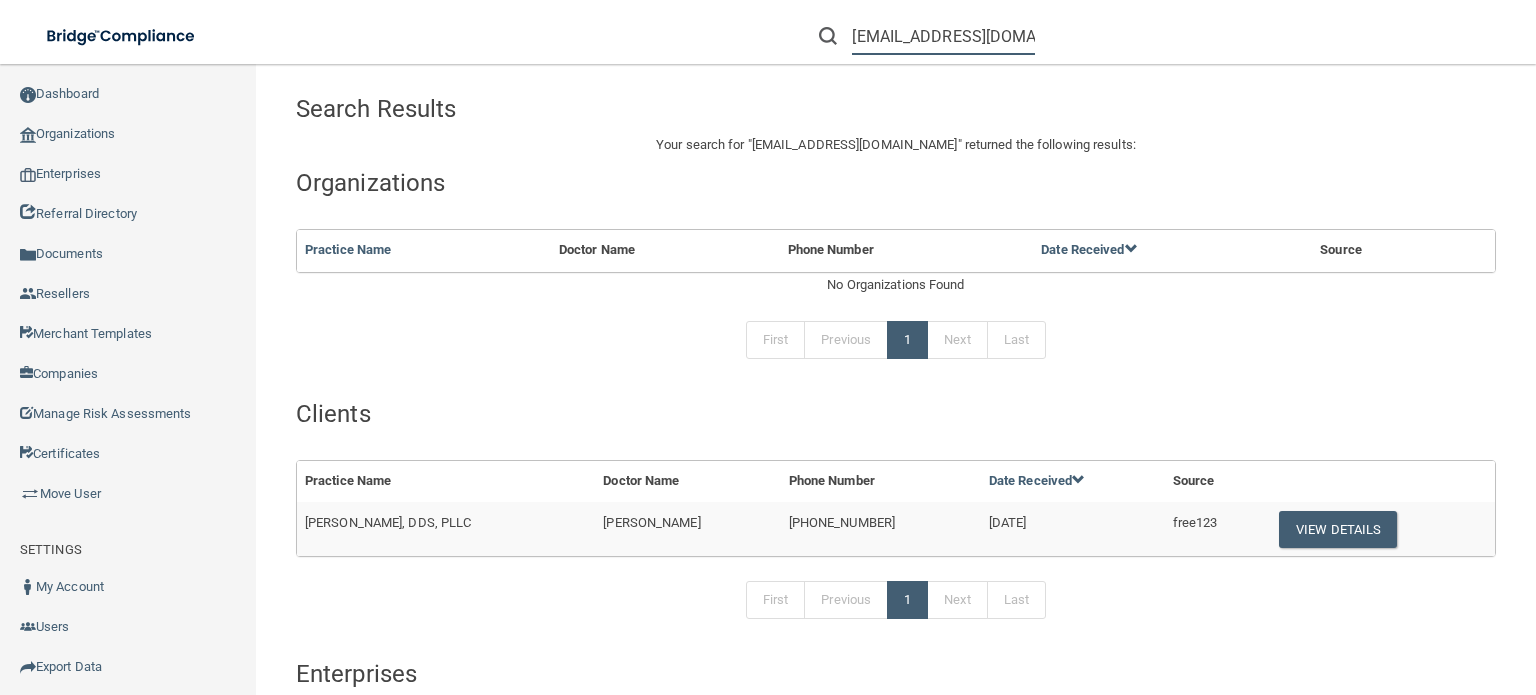 click on "[EMAIL_ADDRESS][DOMAIN_NAME]" at bounding box center [943, 36] 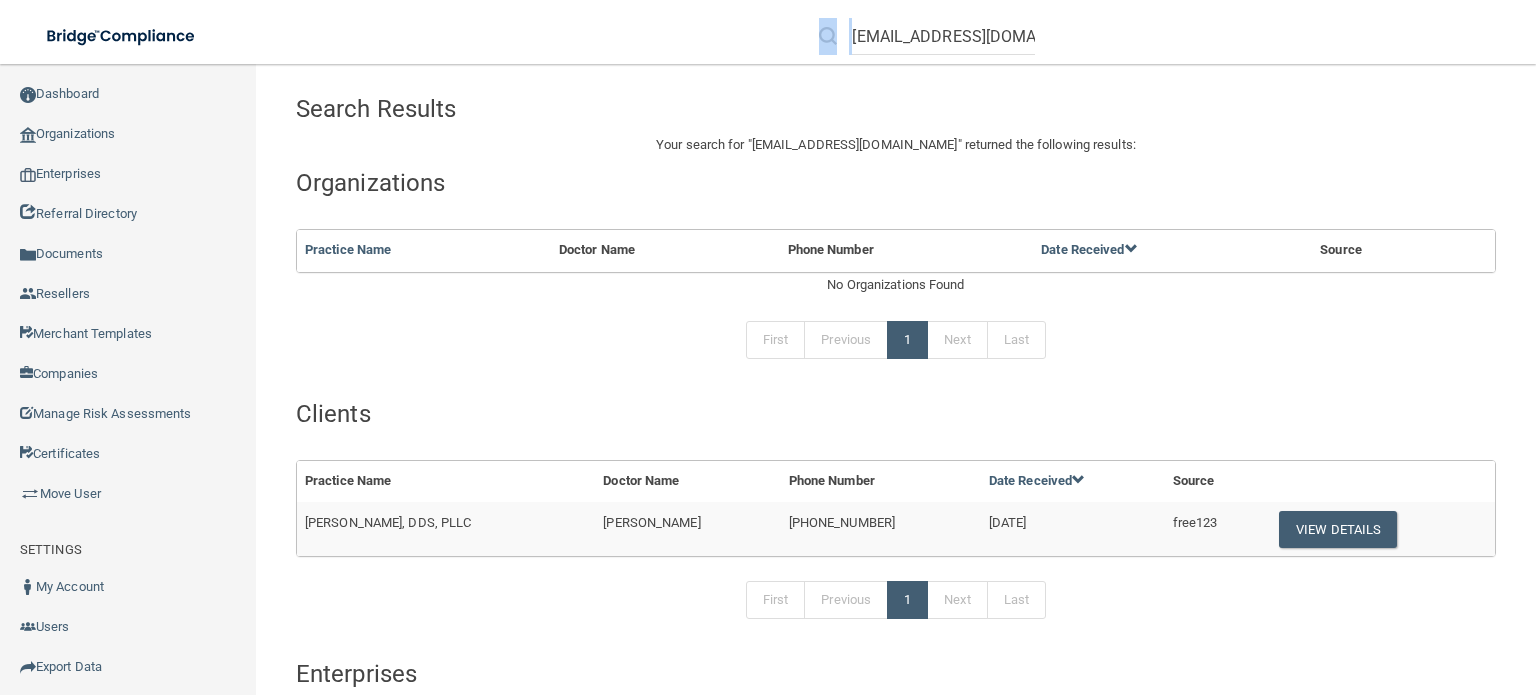 drag, startPoint x: 851, startPoint y: 29, endPoint x: 1230, endPoint y: 46, distance: 379.38107 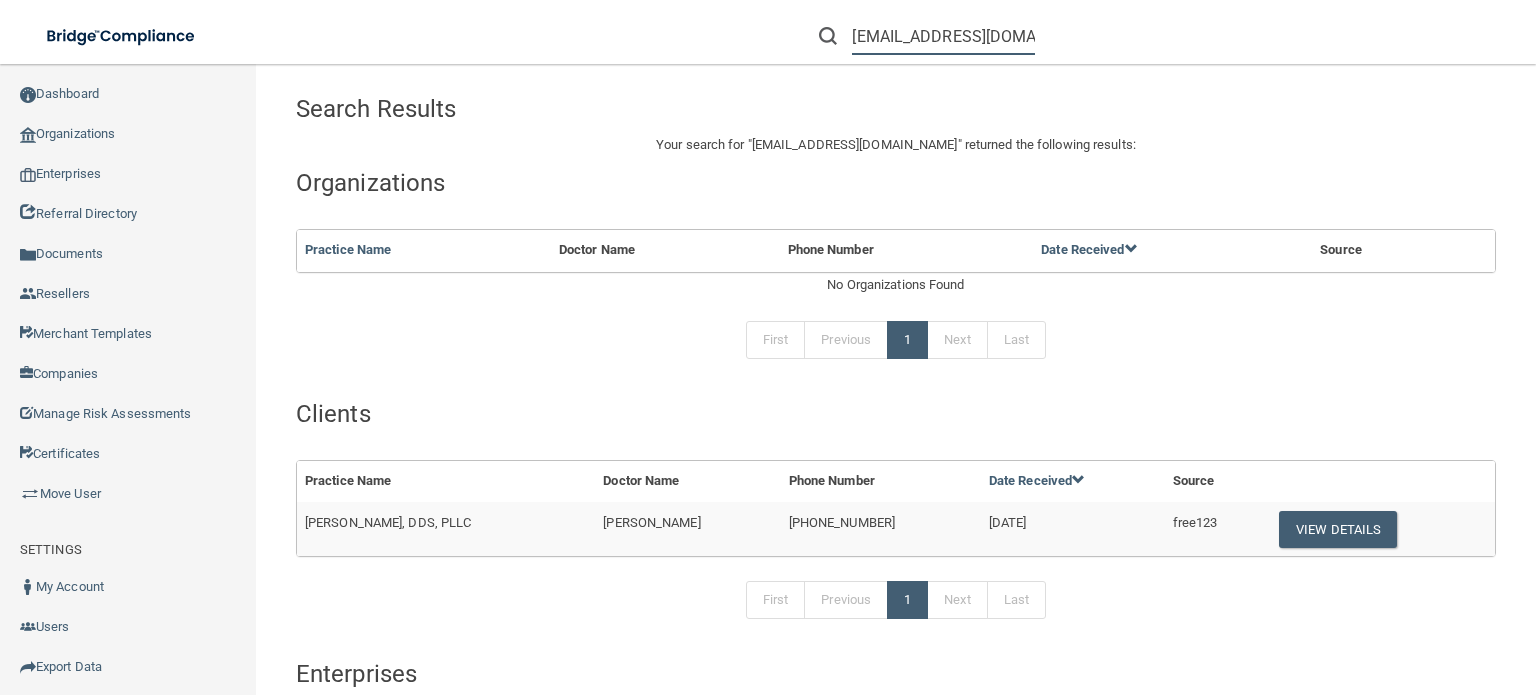 drag, startPoint x: 966, startPoint y: 51, endPoint x: 929, endPoint y: 29, distance: 43.046486 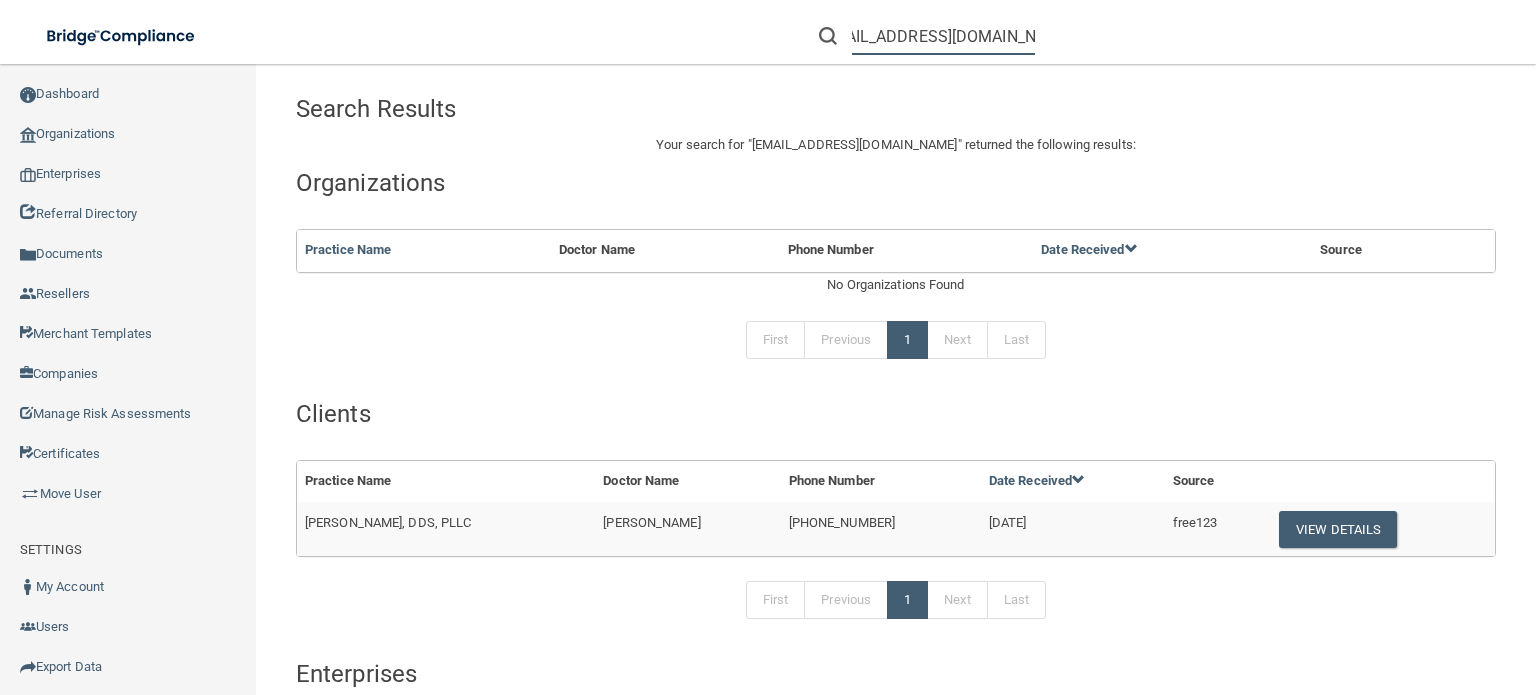 drag, startPoint x: 852, startPoint y: 27, endPoint x: 1356, endPoint y: 47, distance: 504.39667 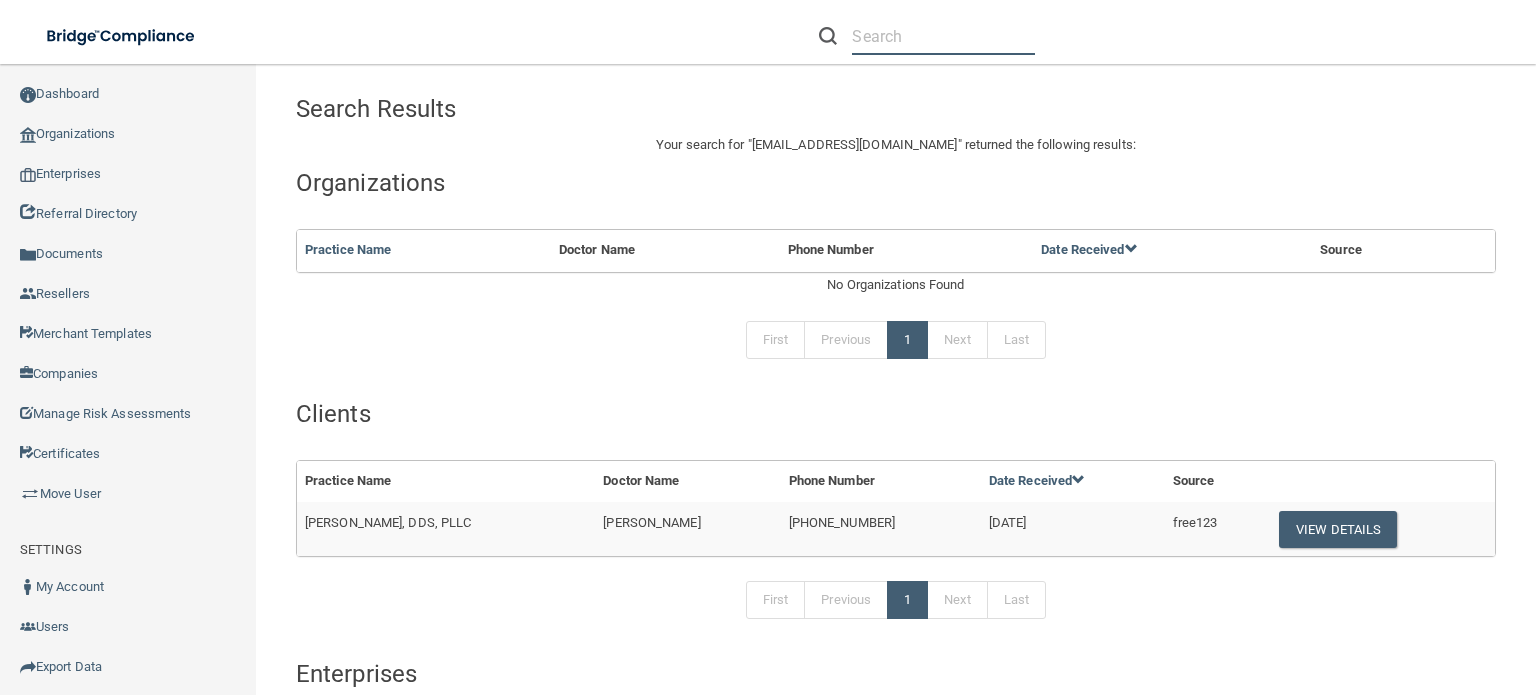 scroll, scrollTop: 0, scrollLeft: 0, axis: both 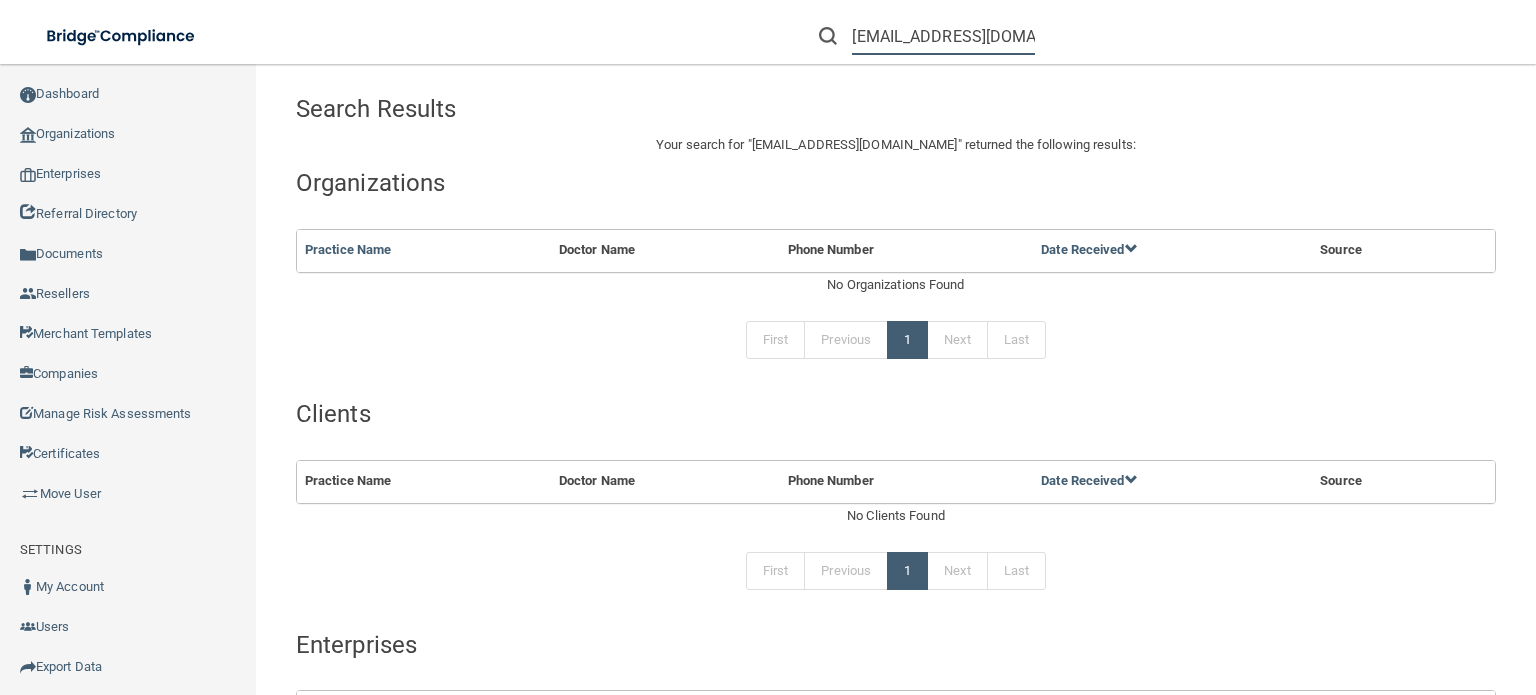 type on "[EMAIL_ADDRESS][DOMAIN_NAME]" 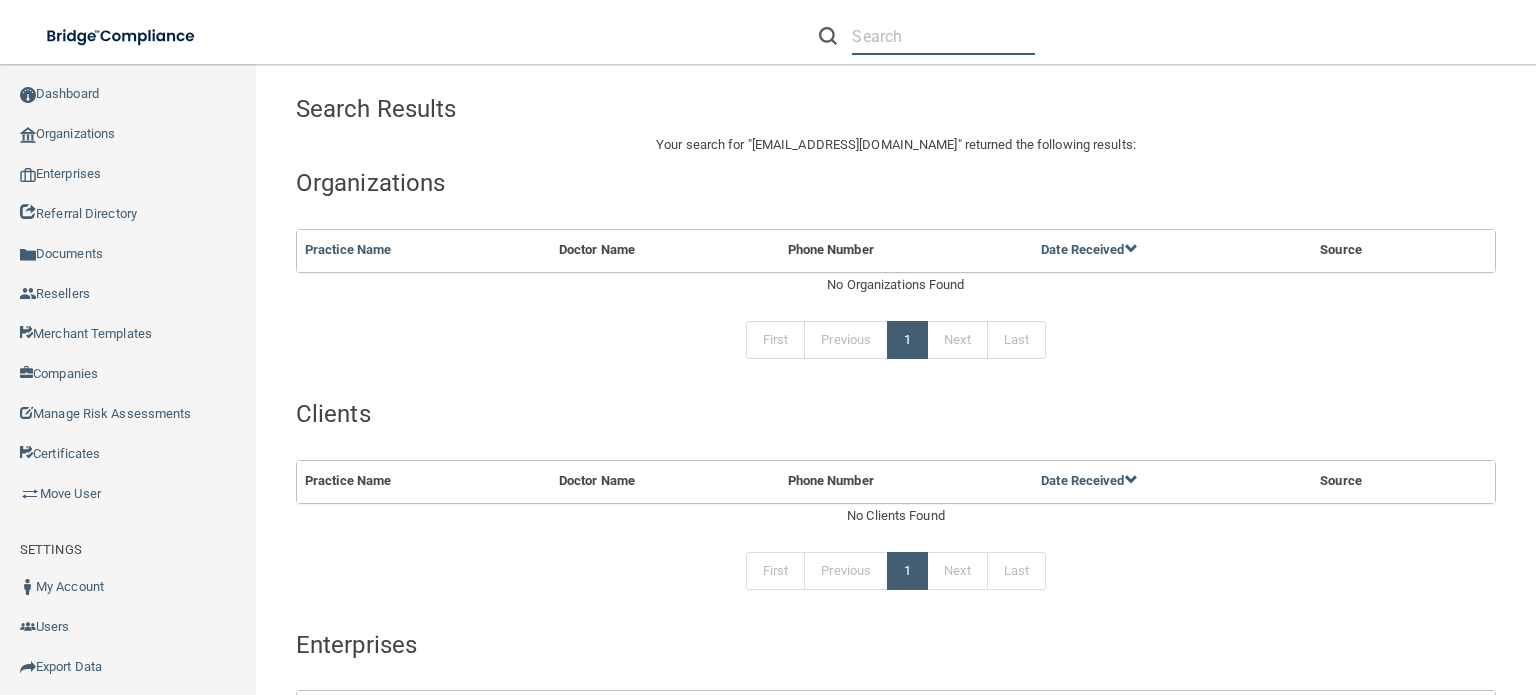paste on "[EMAIL_ADDRESS][DOMAIN_NAME]" 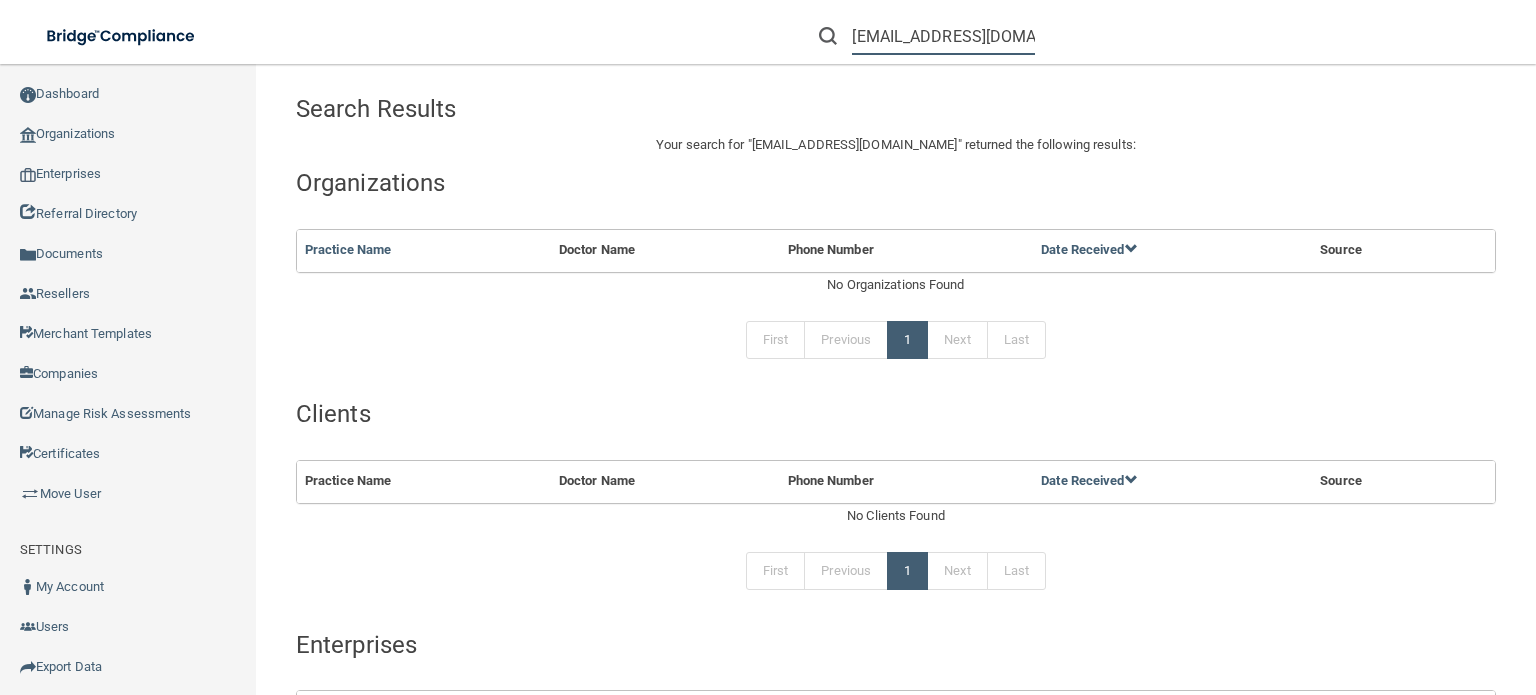 scroll, scrollTop: 0, scrollLeft: 48, axis: horizontal 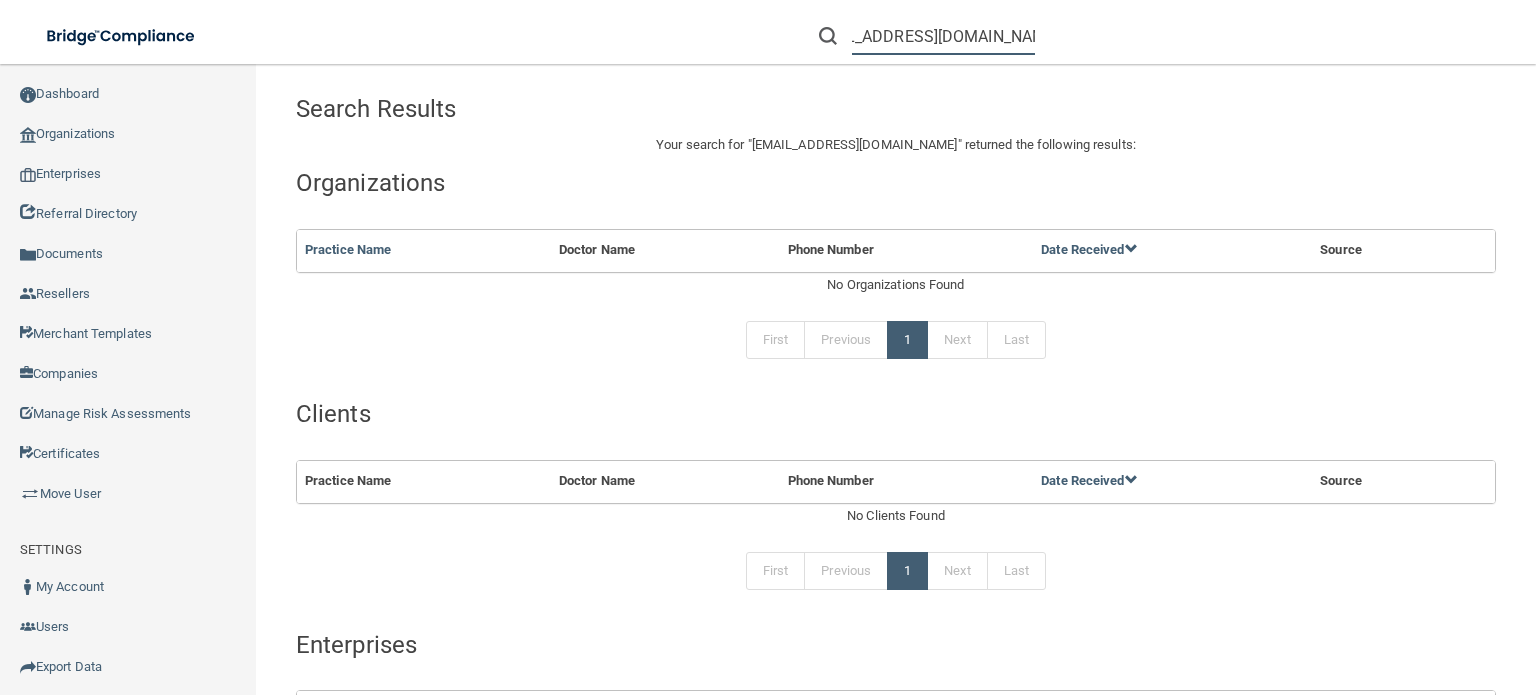 type on "[EMAIL_ADDRESS][DOMAIN_NAME]" 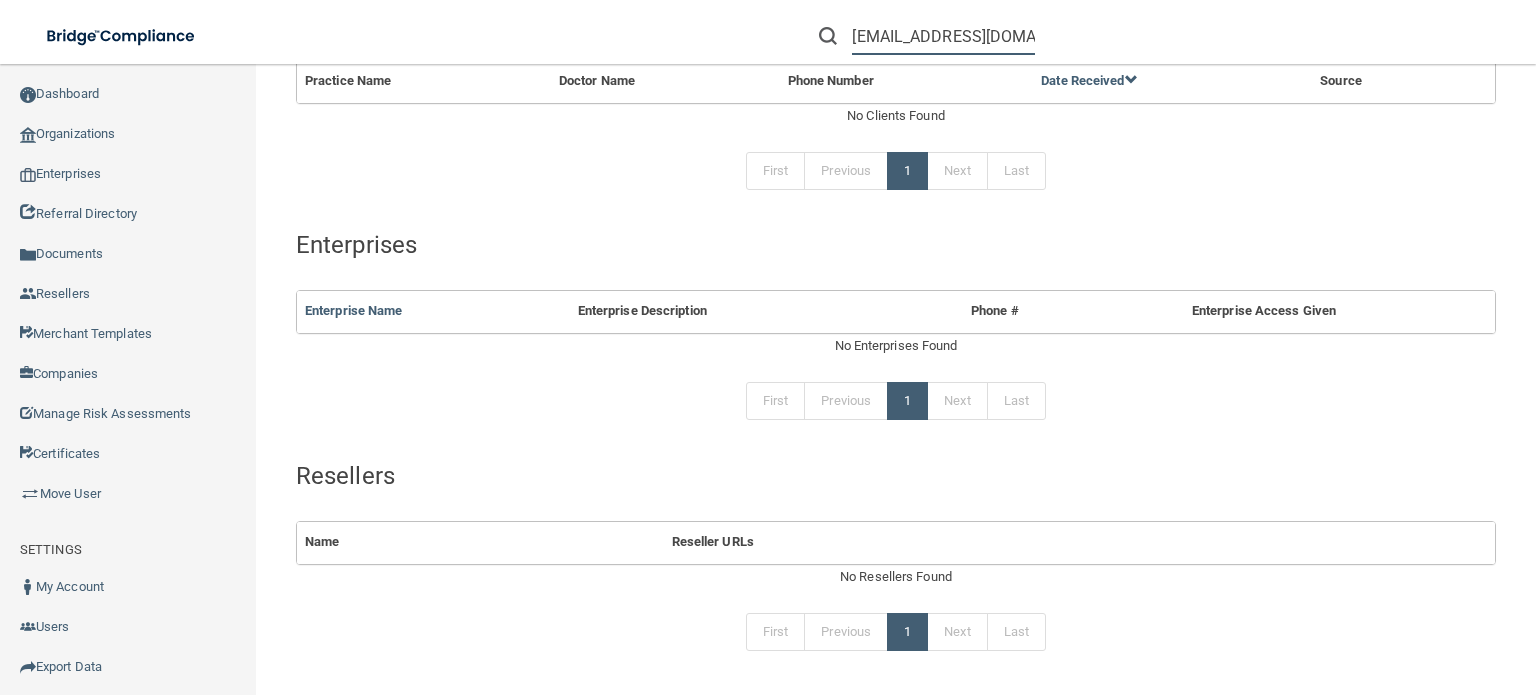 scroll, scrollTop: 0, scrollLeft: 0, axis: both 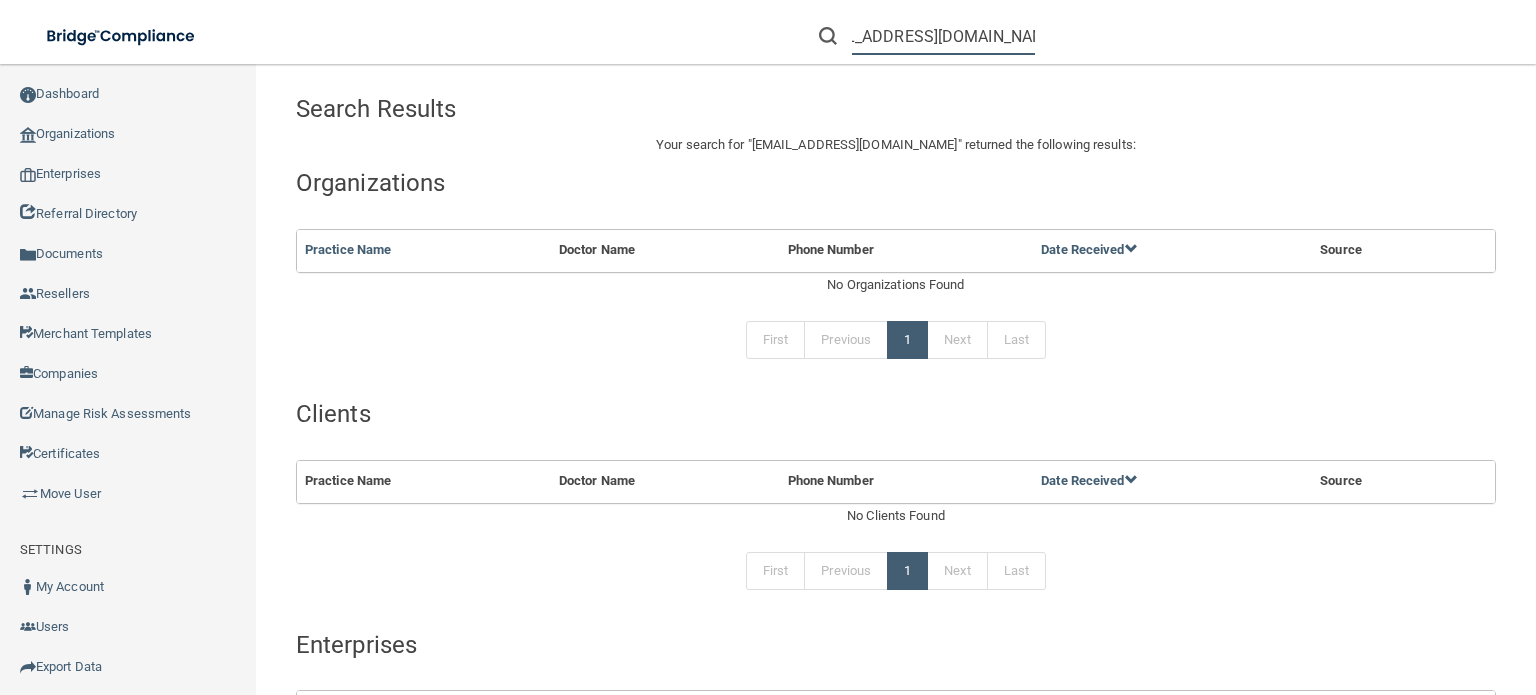 drag, startPoint x: 854, startPoint y: 34, endPoint x: 1216, endPoint y: 51, distance: 362.39896 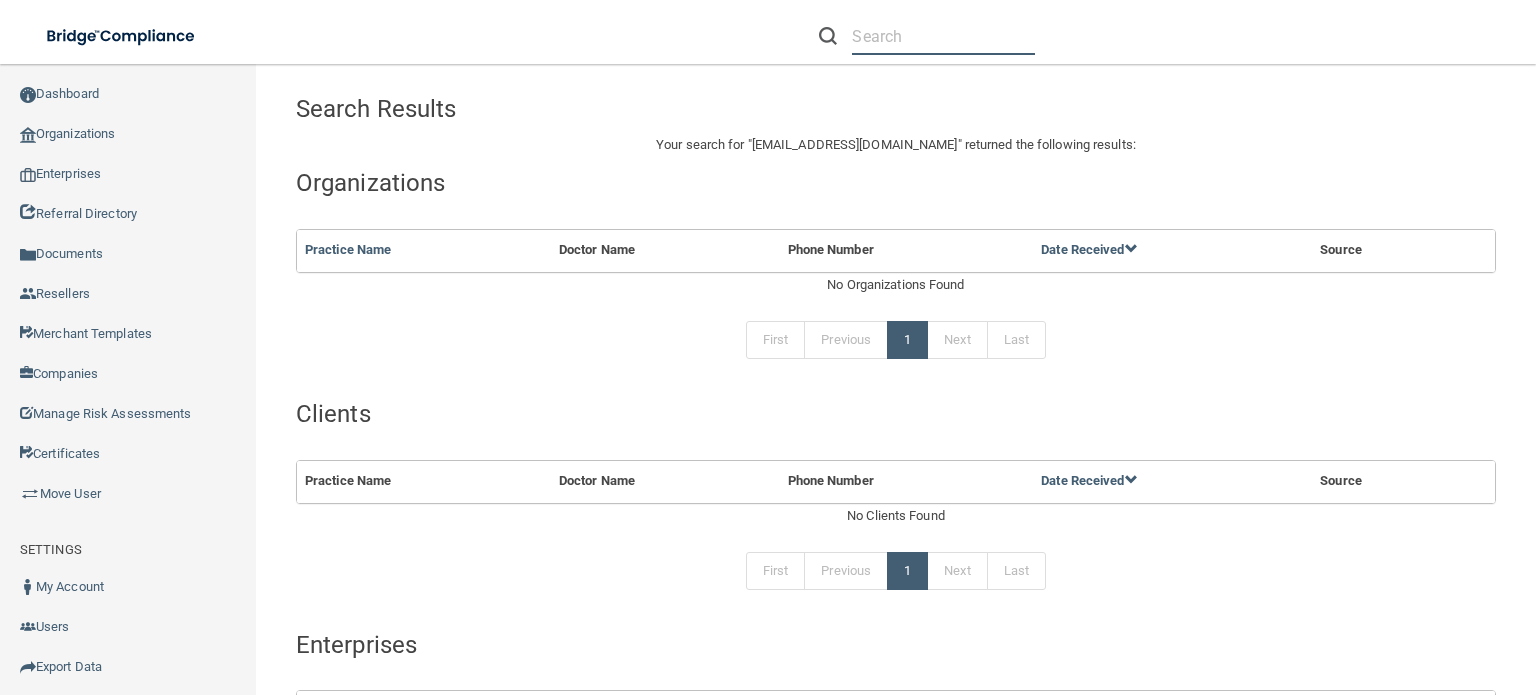 scroll, scrollTop: 0, scrollLeft: 0, axis: both 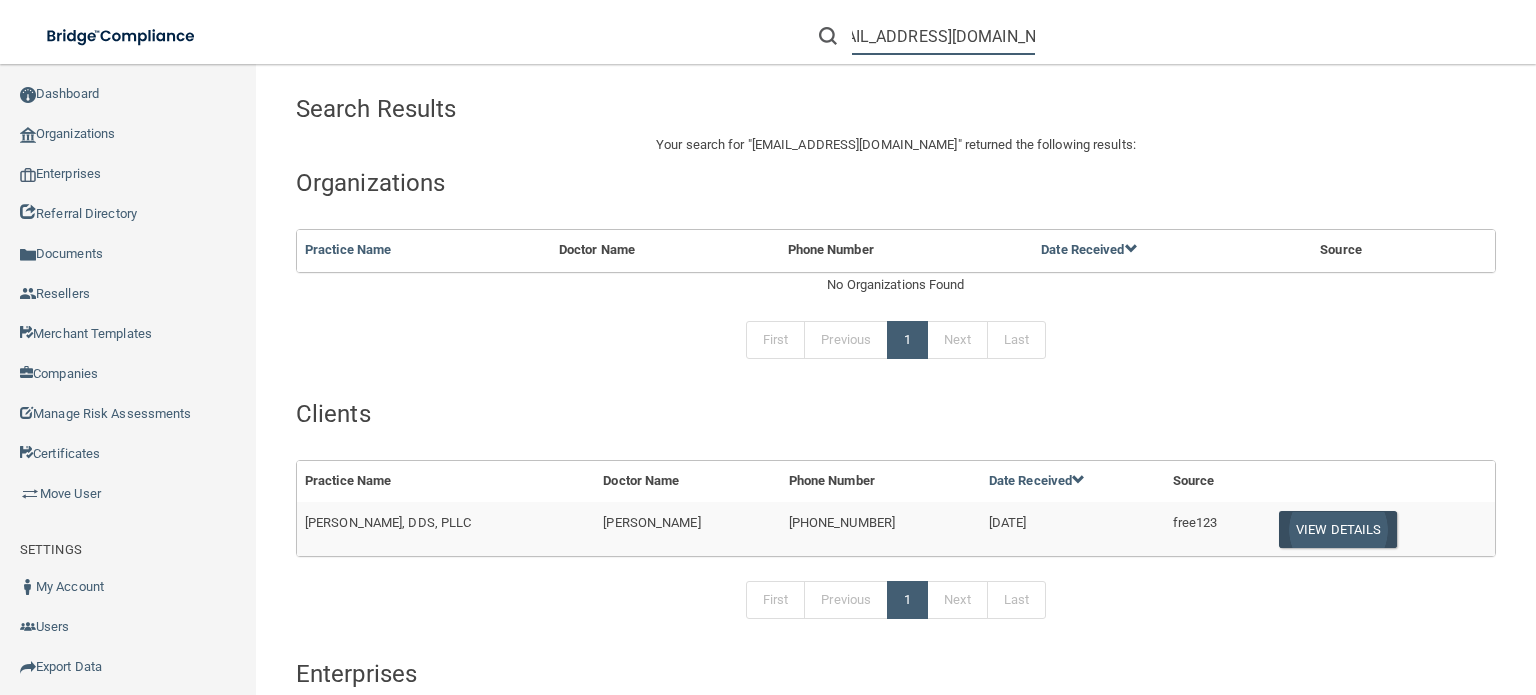 type on "[EMAIL_ADDRESS][DOMAIN_NAME]" 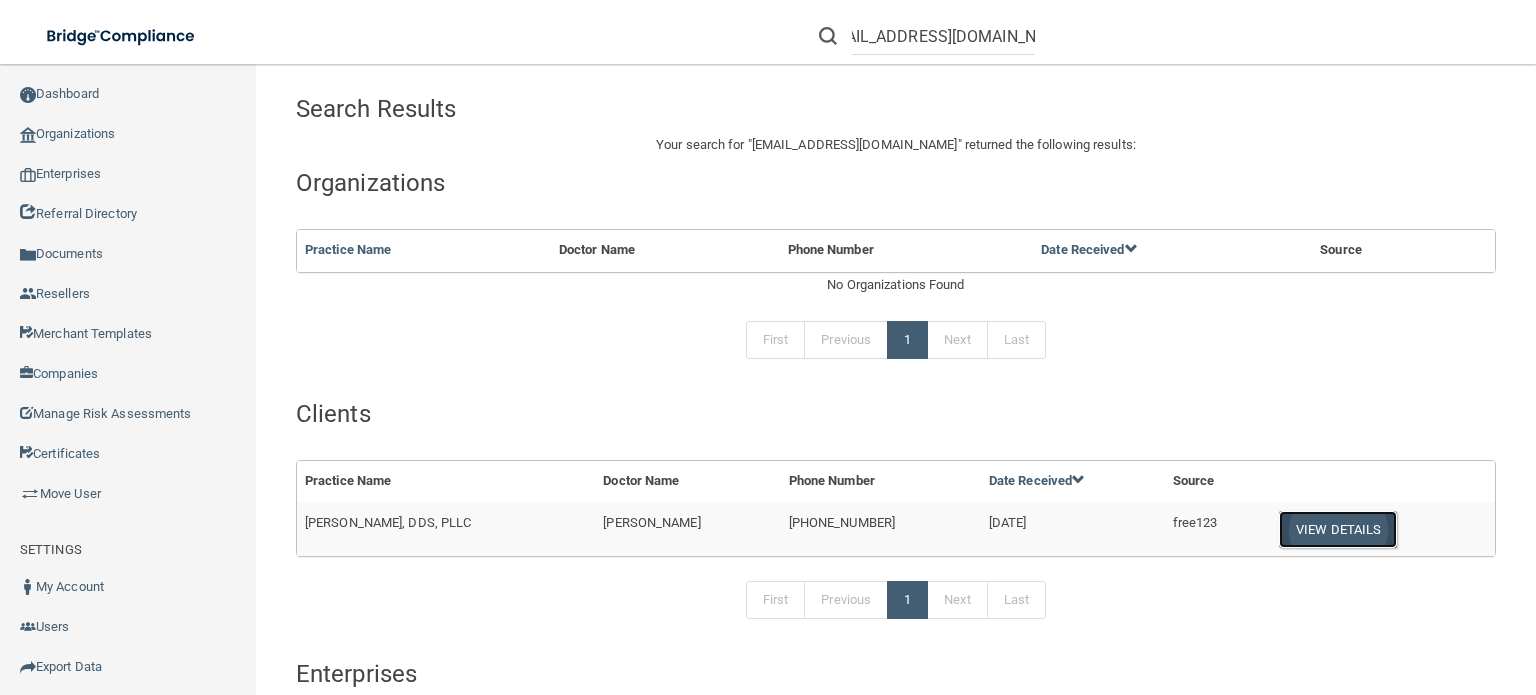 scroll, scrollTop: 0, scrollLeft: 0, axis: both 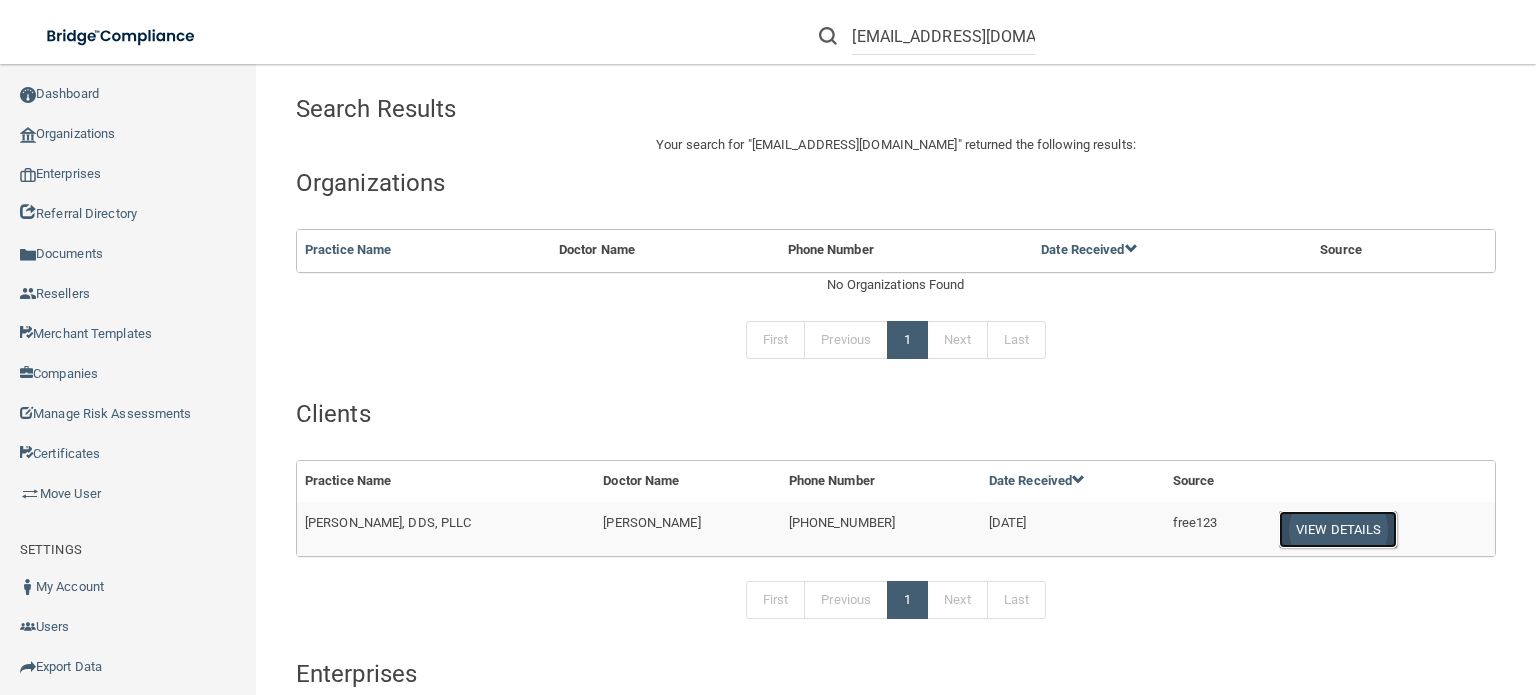 click on "View Details" at bounding box center [1338, 529] 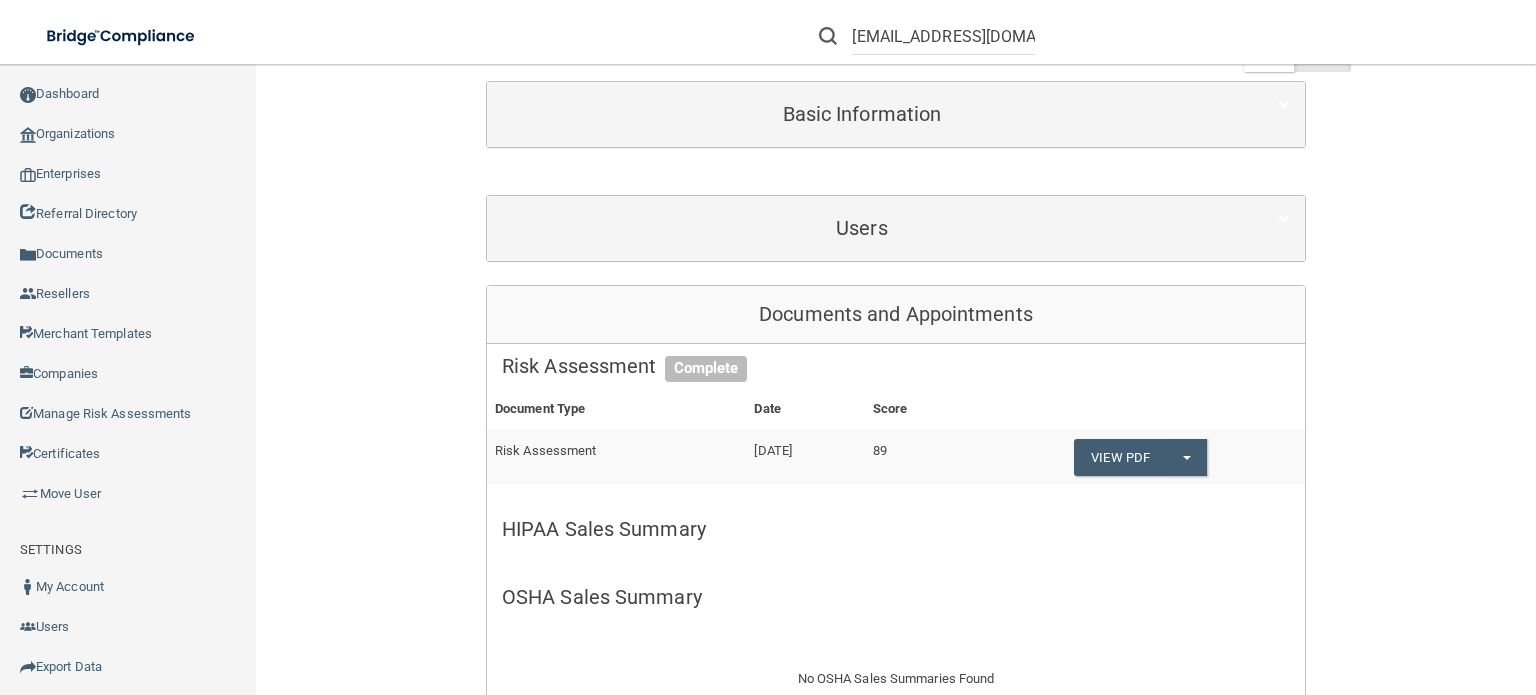 scroll, scrollTop: 0, scrollLeft: 0, axis: both 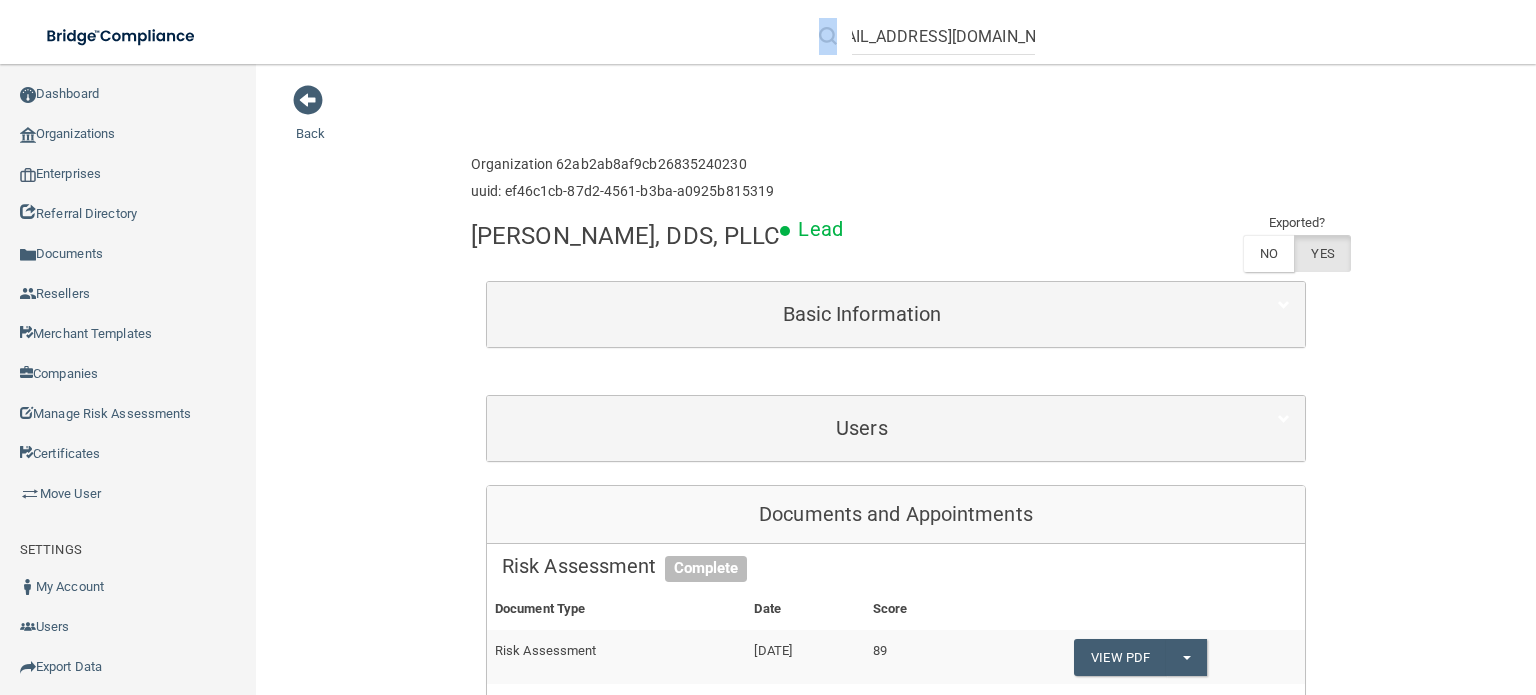 drag, startPoint x: 850, startPoint y: 29, endPoint x: 1270, endPoint y: 22, distance: 420.05832 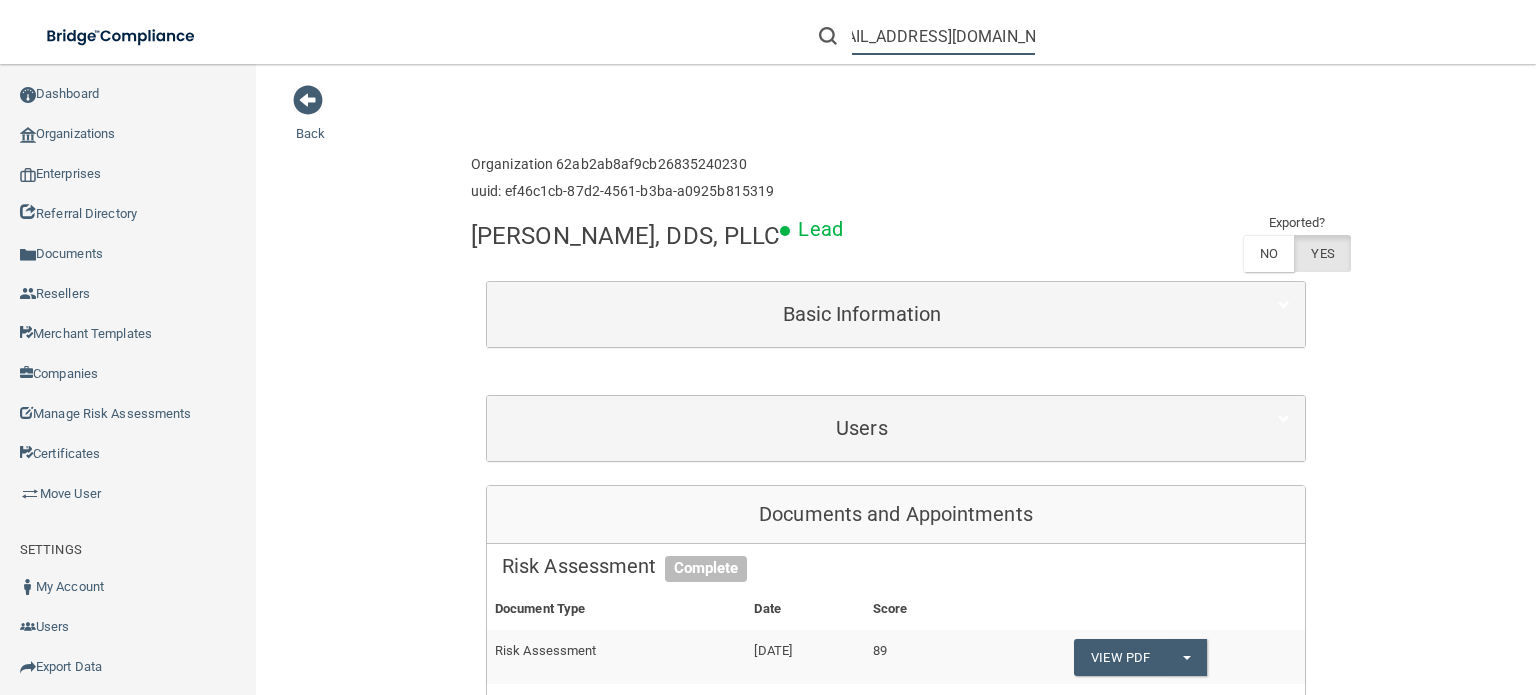 click on "[EMAIL_ADDRESS][DOMAIN_NAME]" at bounding box center [943, 36] 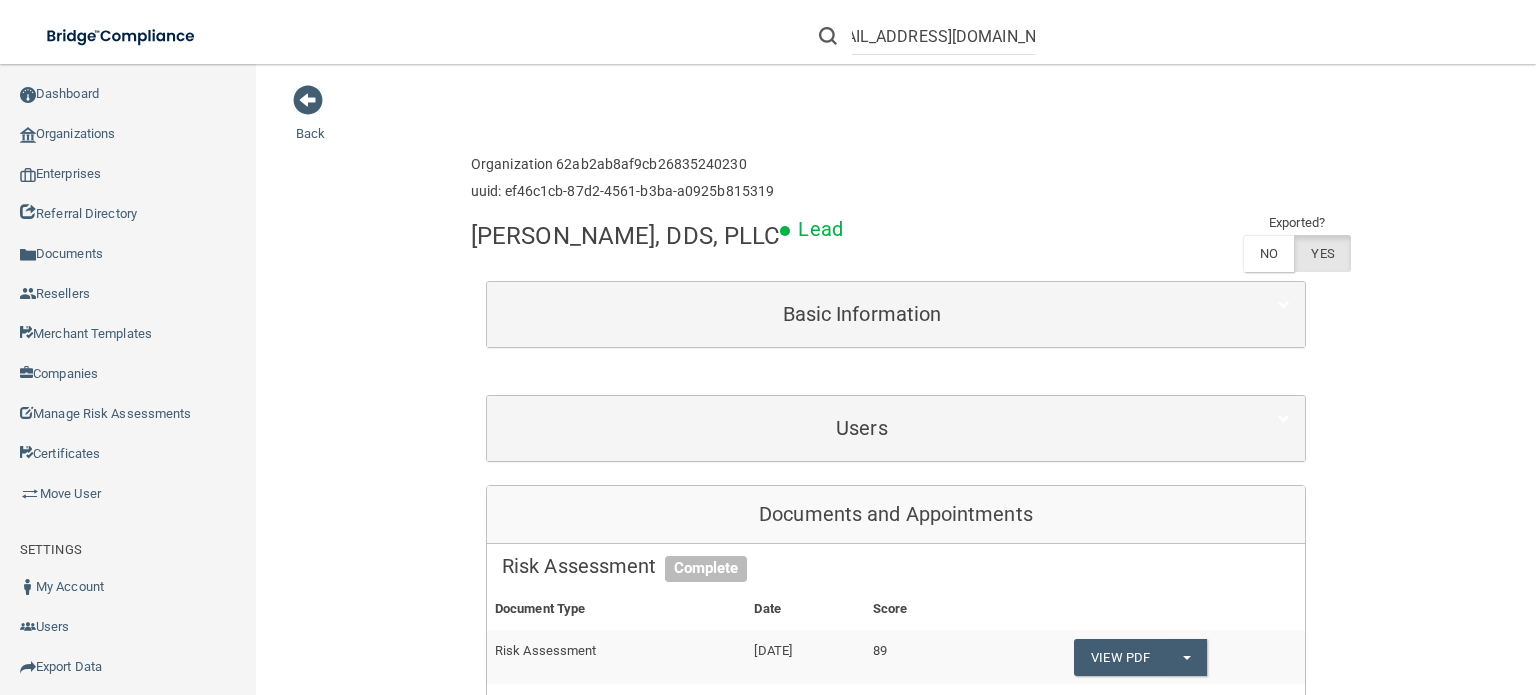 scroll, scrollTop: 0, scrollLeft: 0, axis: both 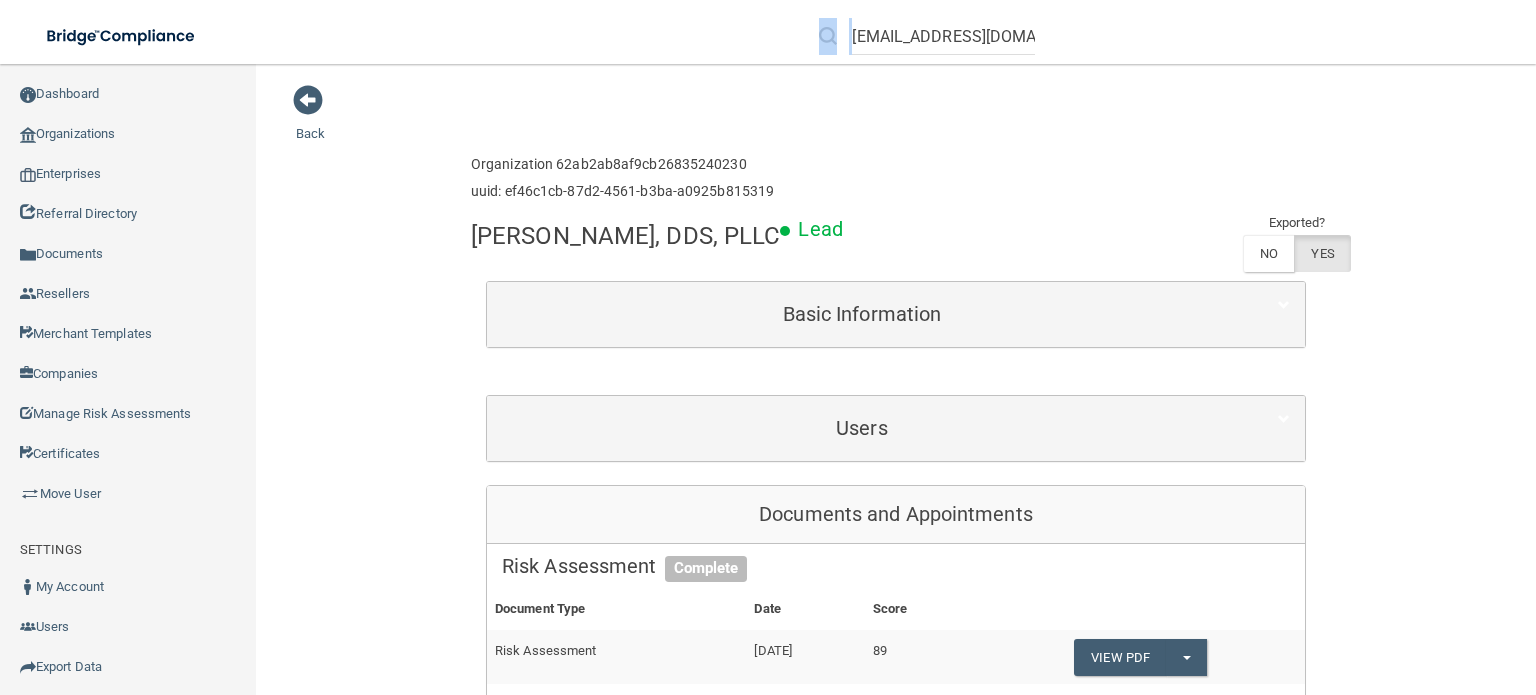 drag, startPoint x: 1028, startPoint y: 31, endPoint x: 813, endPoint y: 23, distance: 215.14879 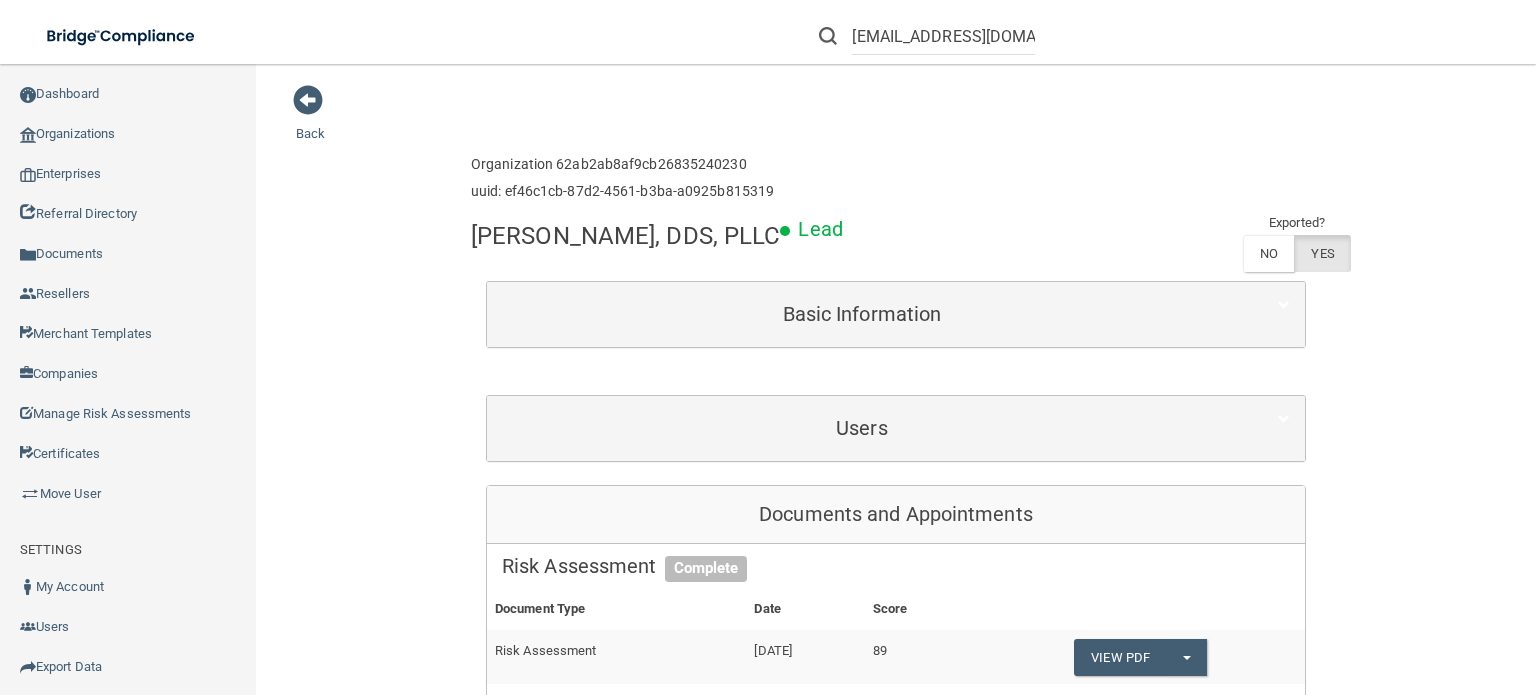 drag, startPoint x: 874, startPoint y: 63, endPoint x: 919, endPoint y: 35, distance: 53 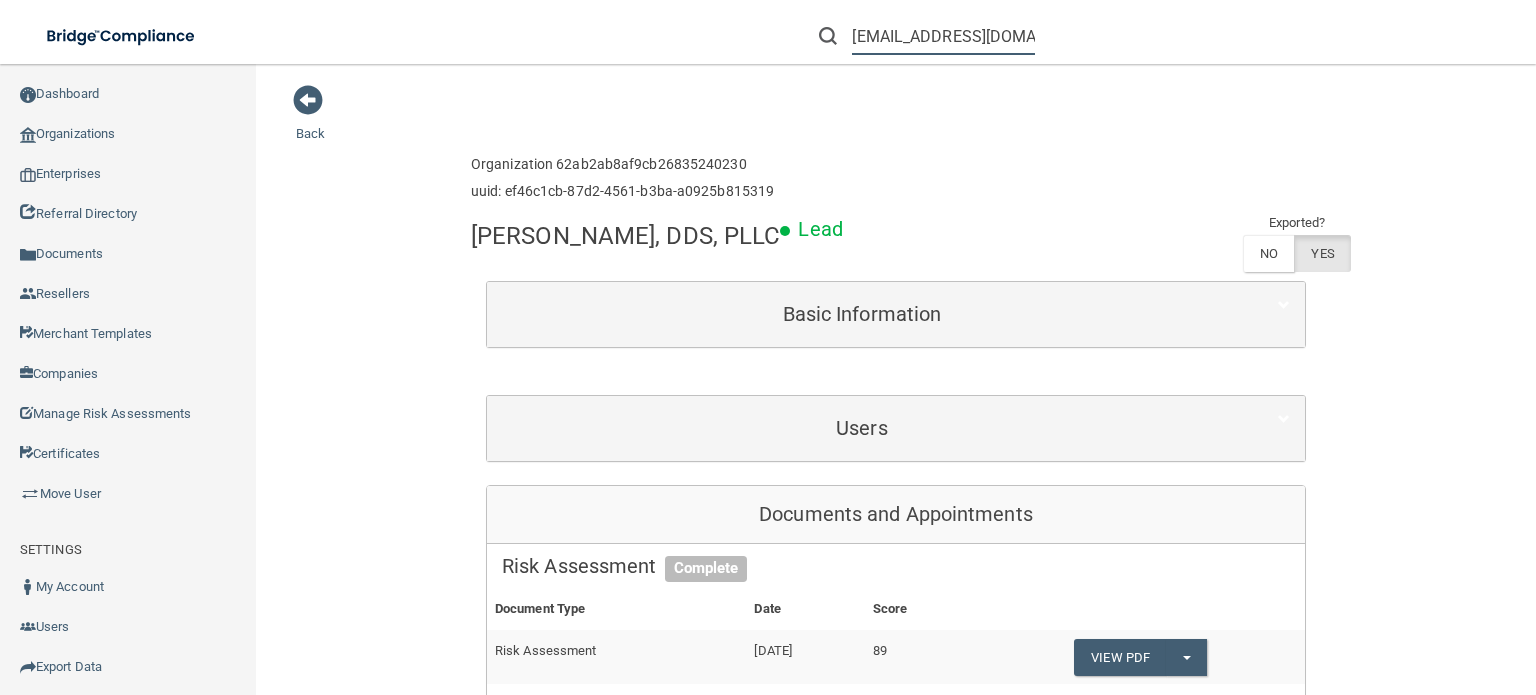scroll, scrollTop: 0, scrollLeft: 34, axis: horizontal 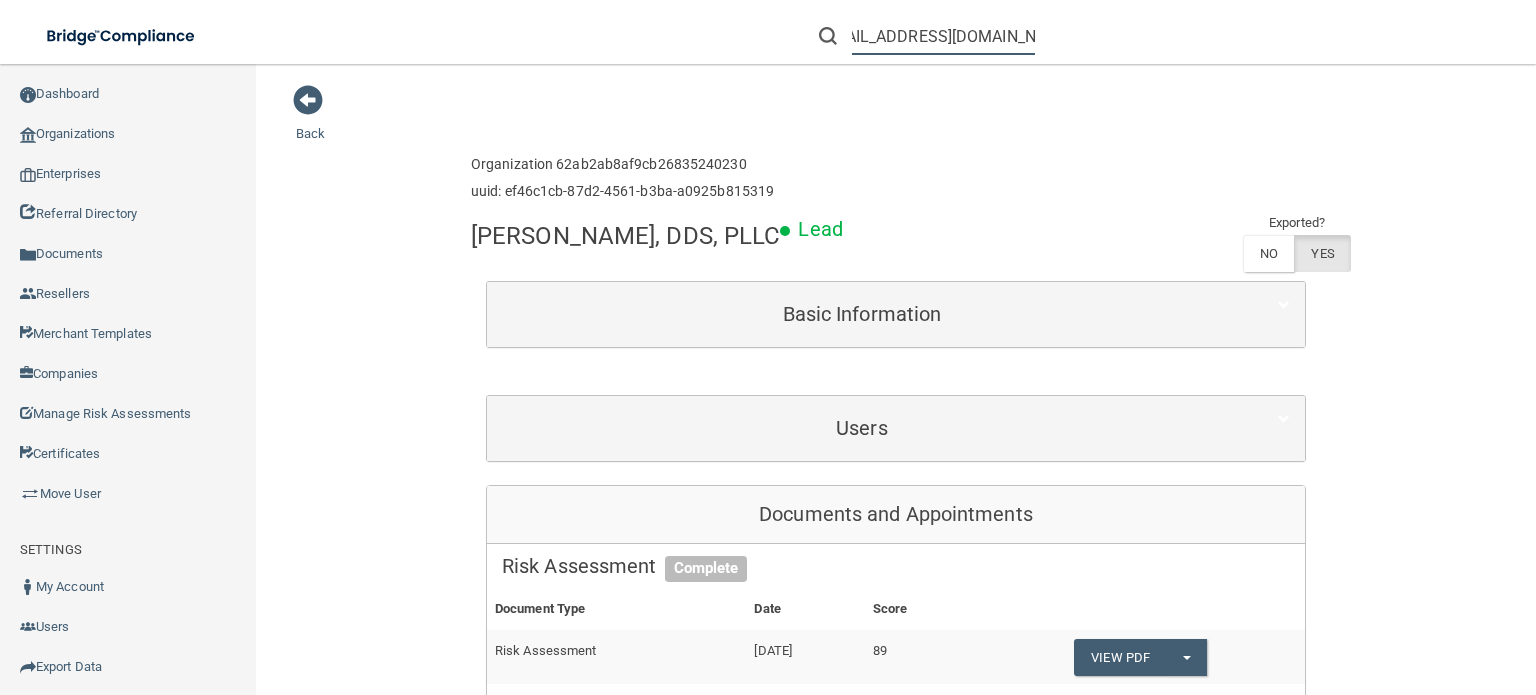 drag, startPoint x: 852, startPoint y: 35, endPoint x: 1296, endPoint y: 31, distance: 444.018 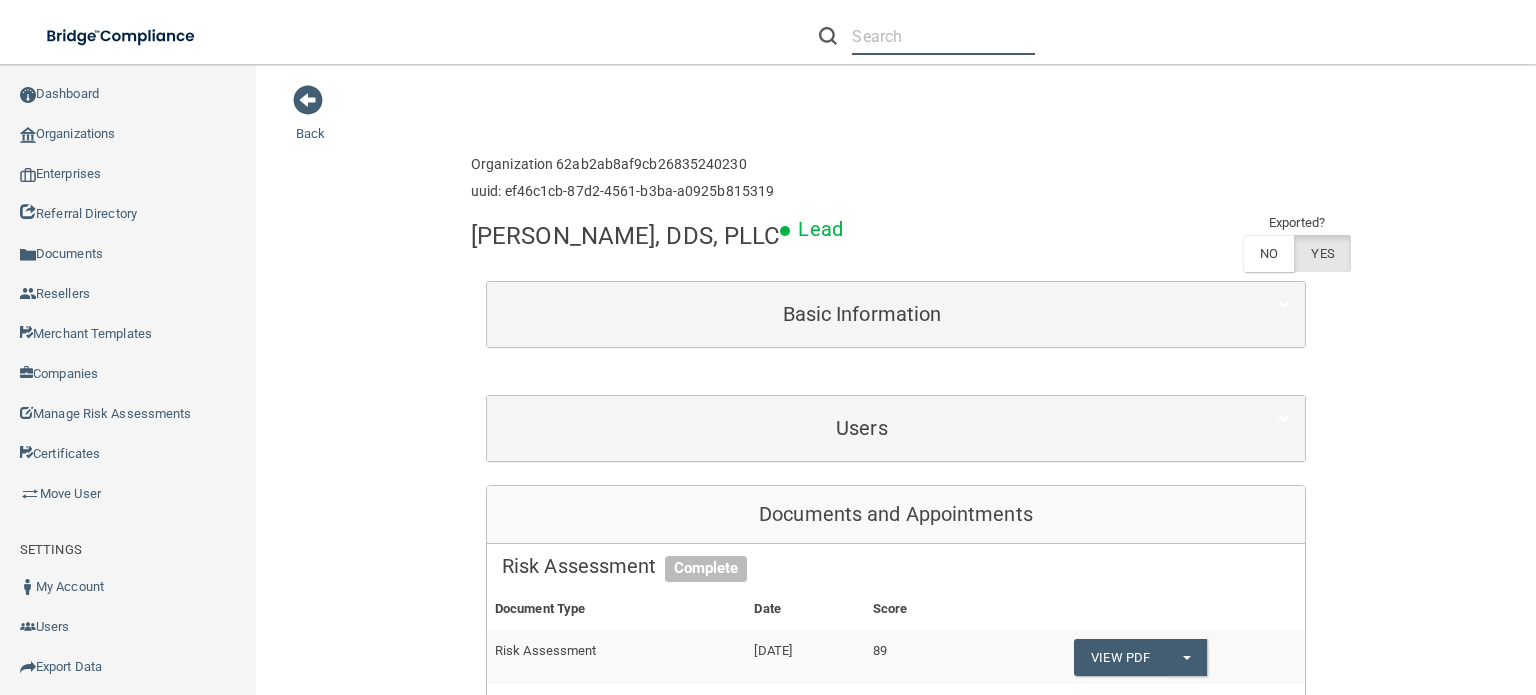 scroll, scrollTop: 0, scrollLeft: 0, axis: both 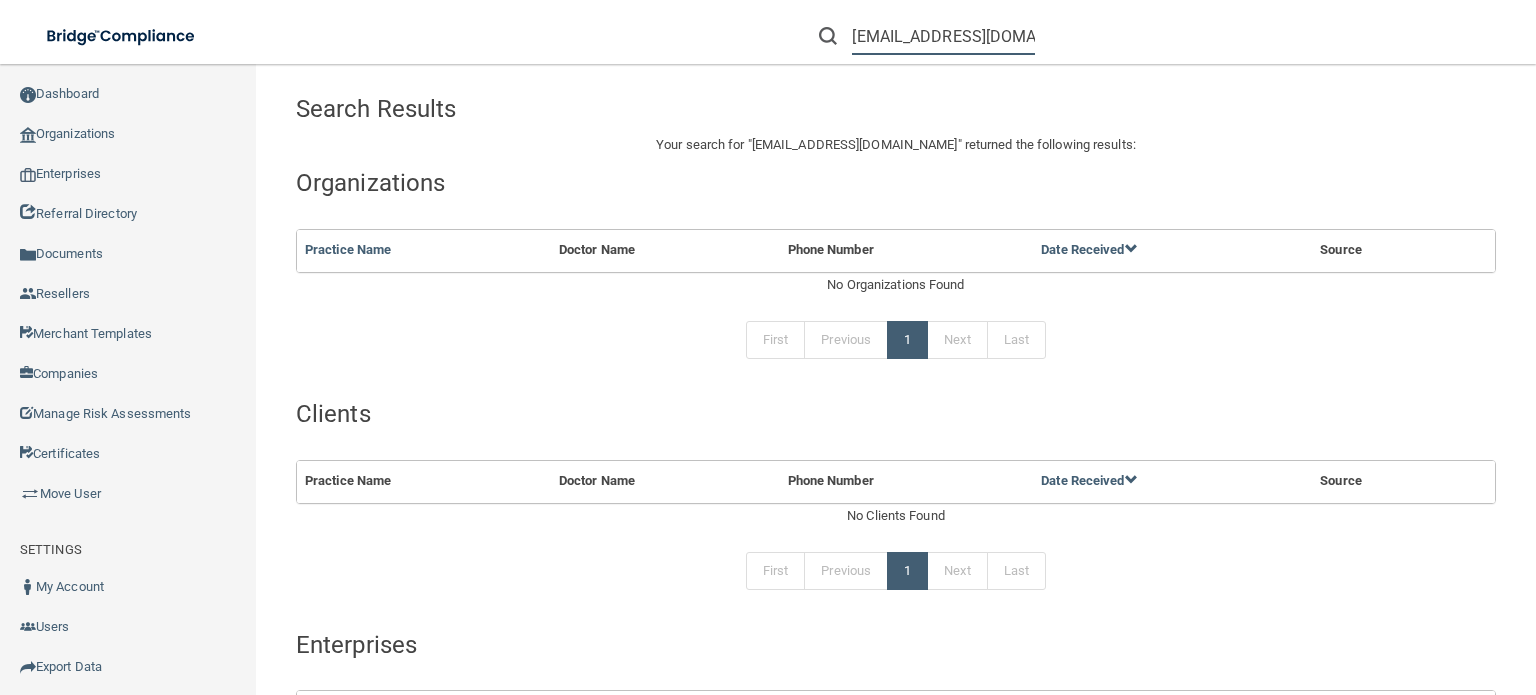 drag, startPoint x: 1025, startPoint y: 32, endPoint x: 824, endPoint y: 23, distance: 201.20139 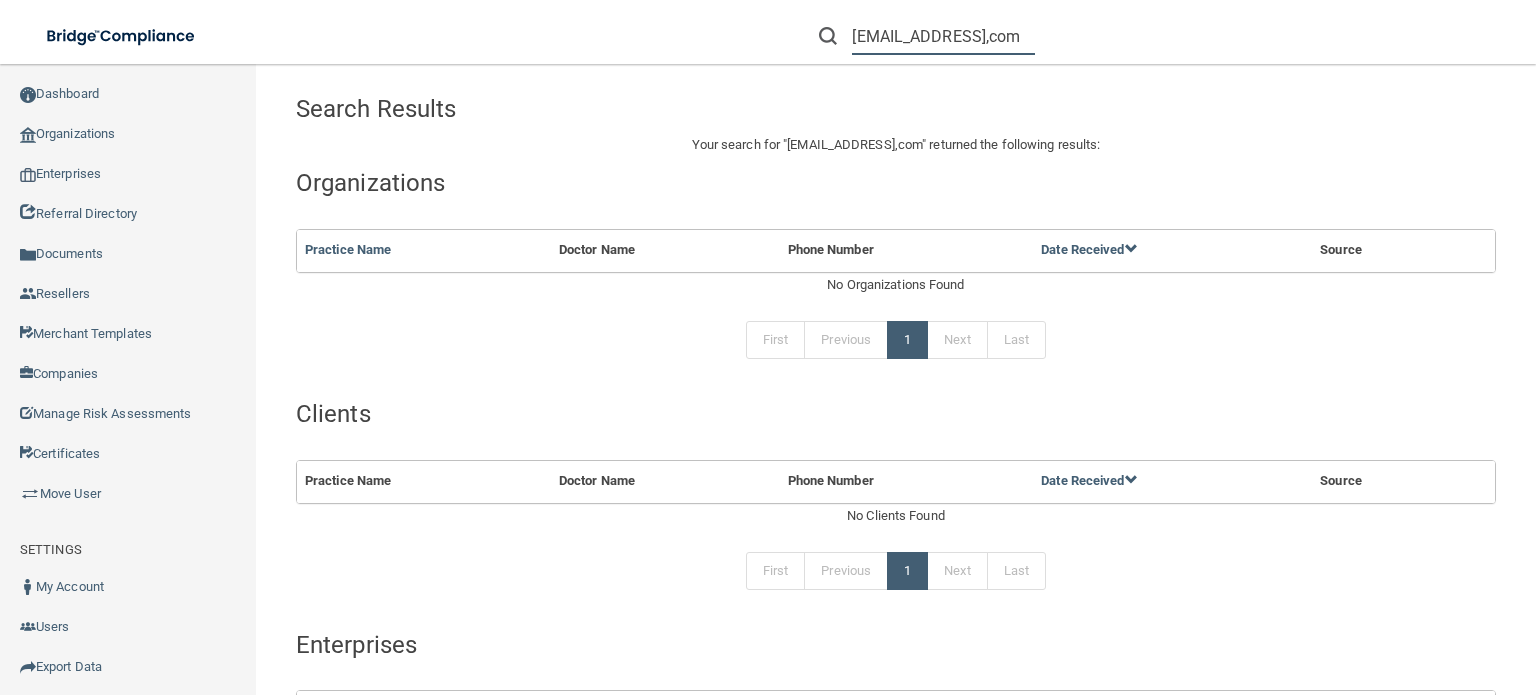 click on "[EMAIL_ADDRESS],com" at bounding box center (943, 36) 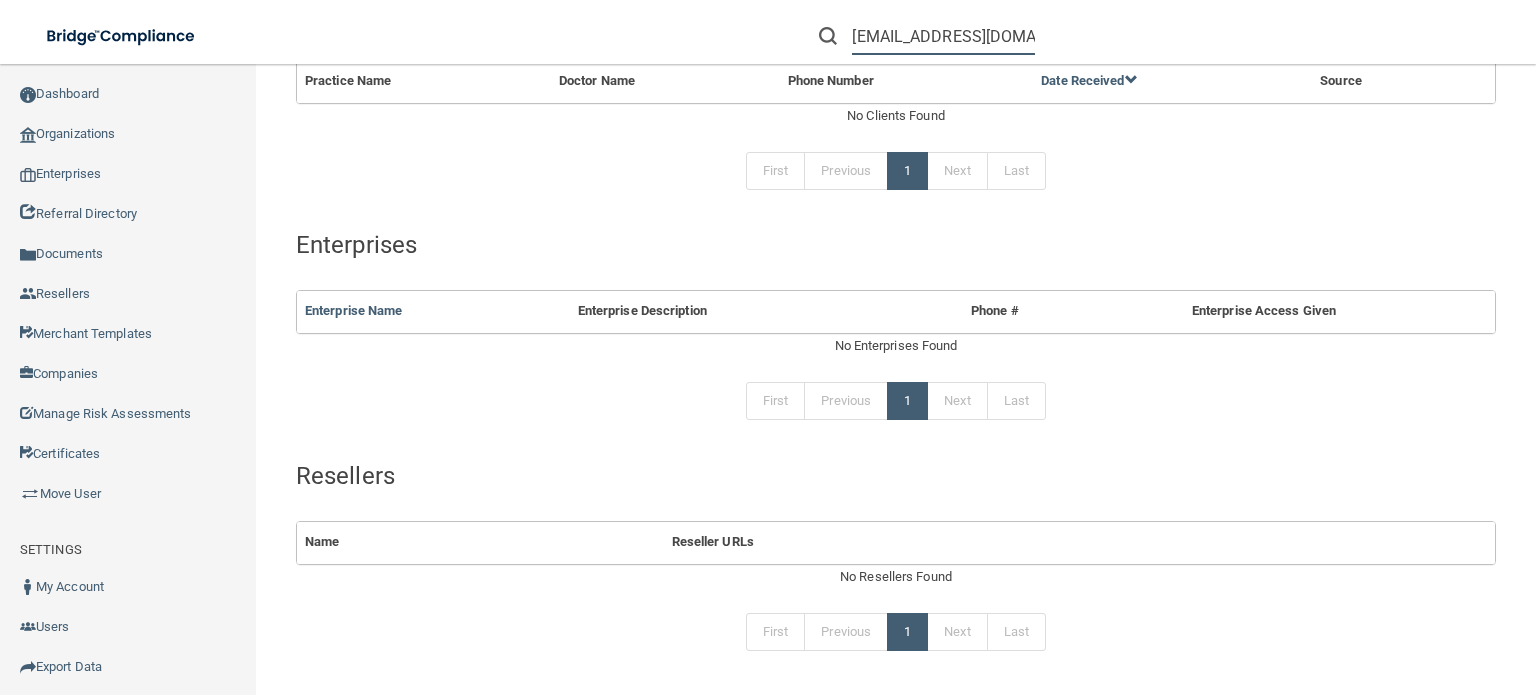 scroll, scrollTop: 0, scrollLeft: 0, axis: both 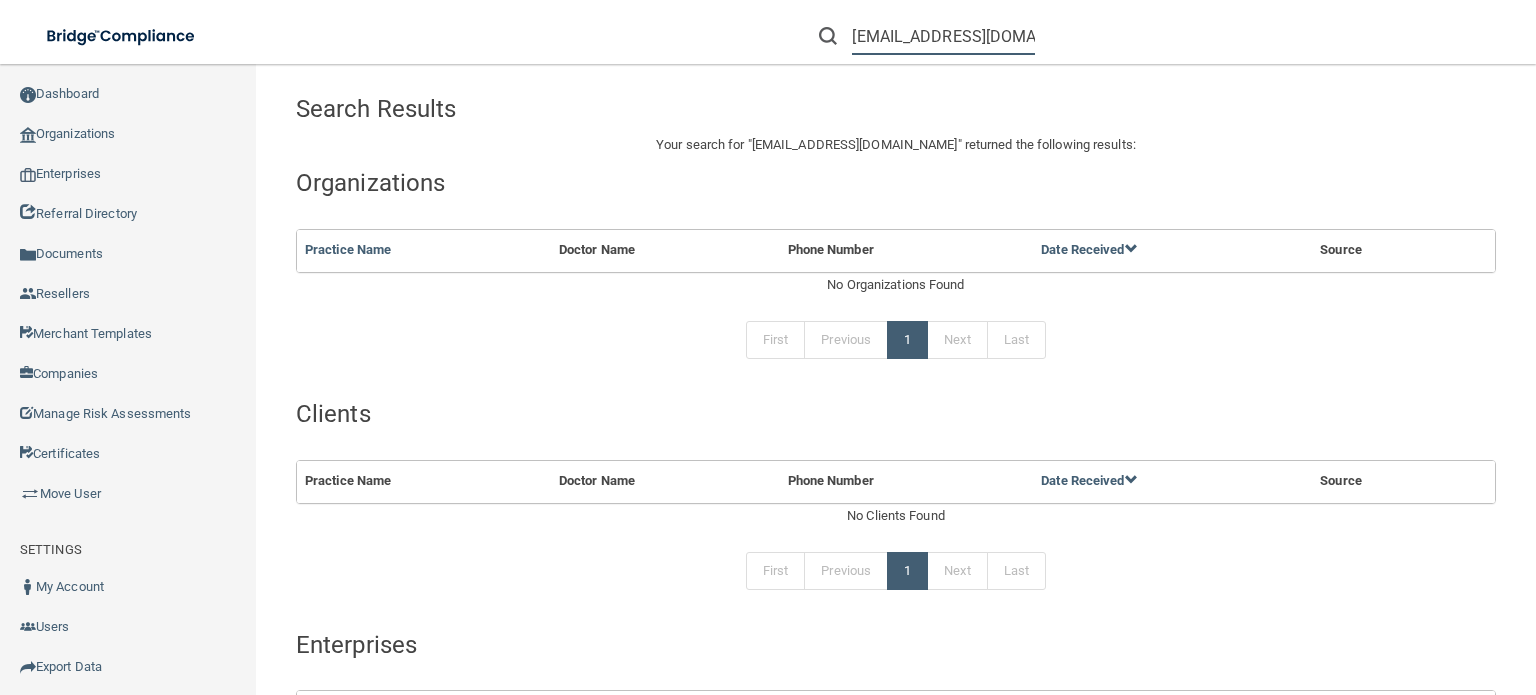 type on "[EMAIL_ADDRESS][DOMAIN_NAME]" 